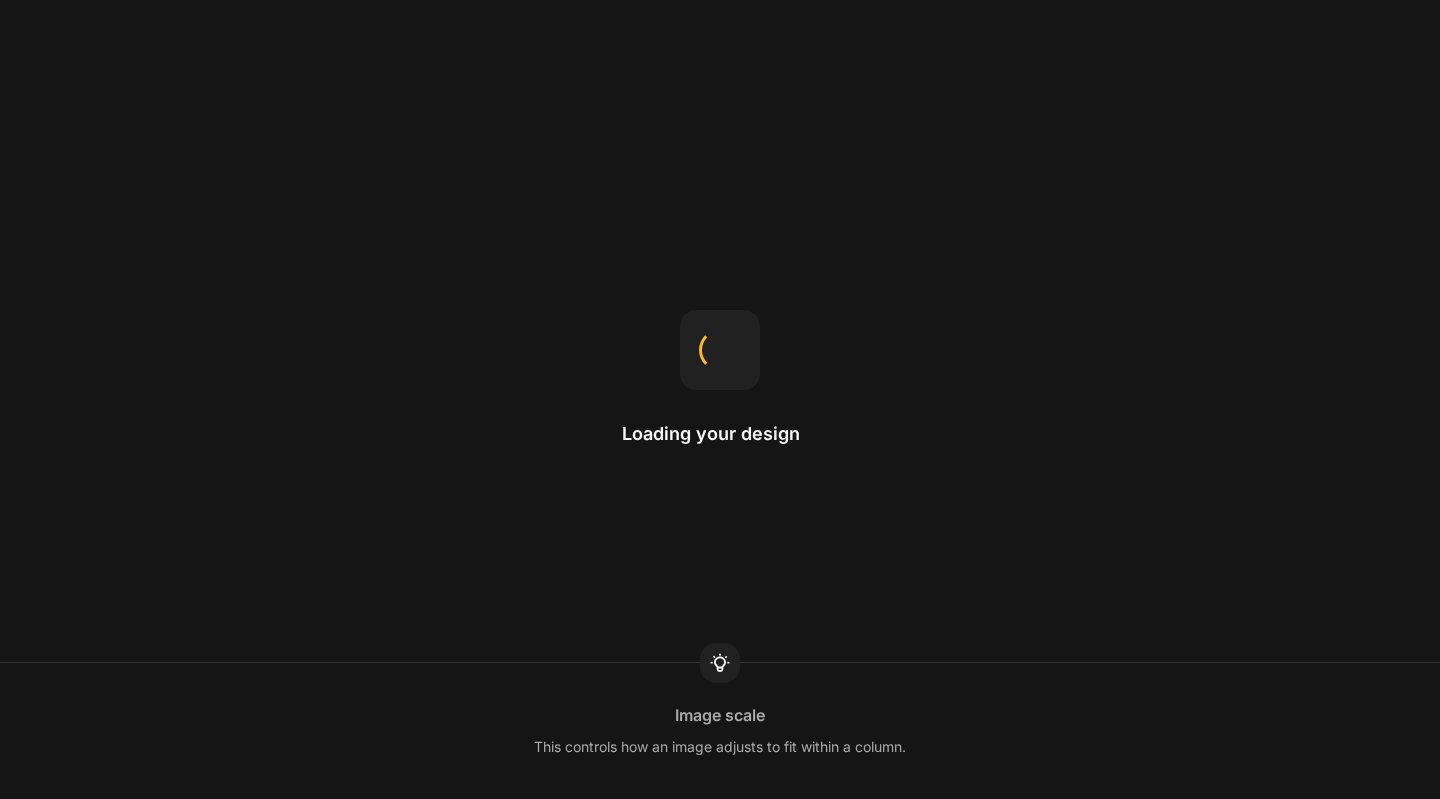 scroll, scrollTop: 0, scrollLeft: 0, axis: both 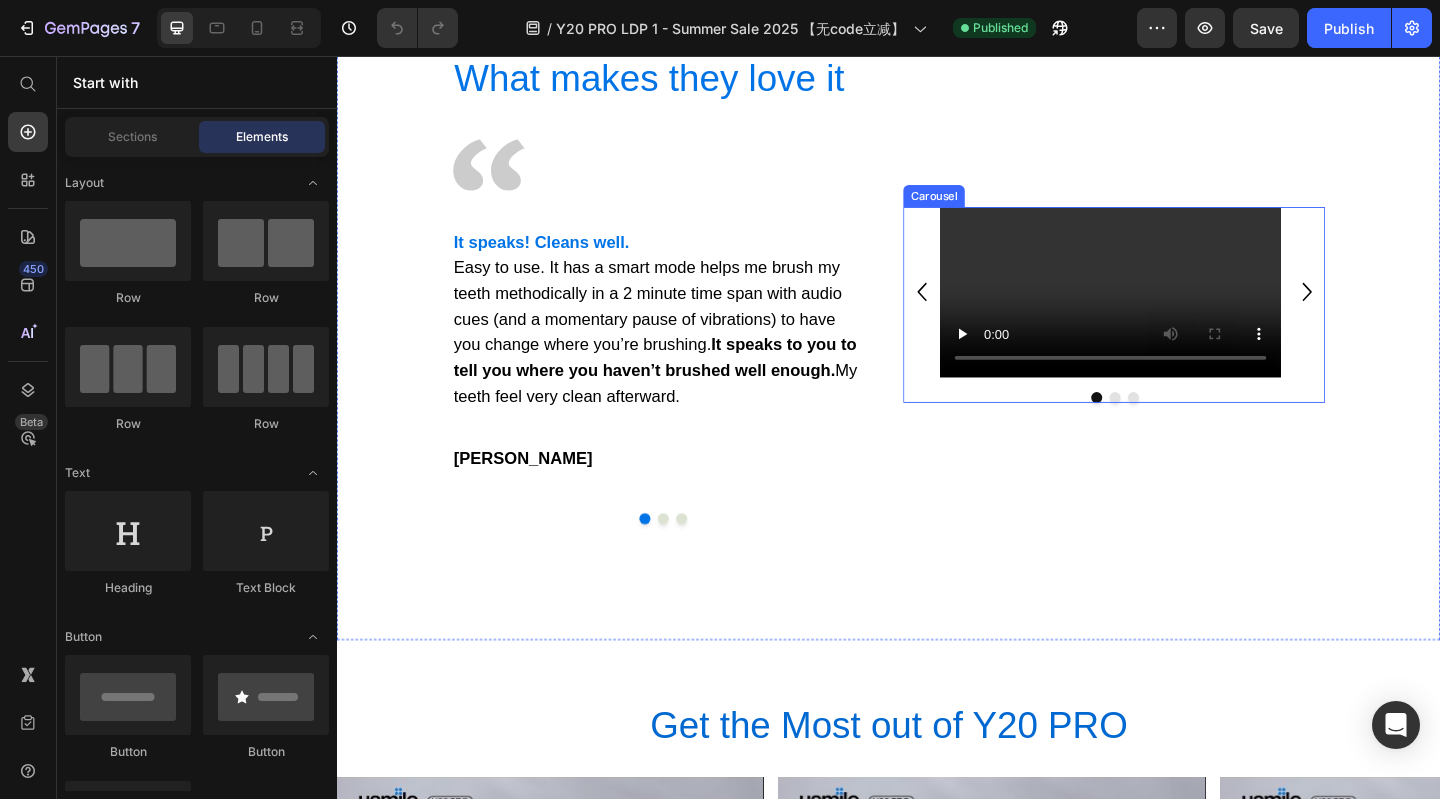 click on "Video Video Video" at bounding box center [1182, 314] 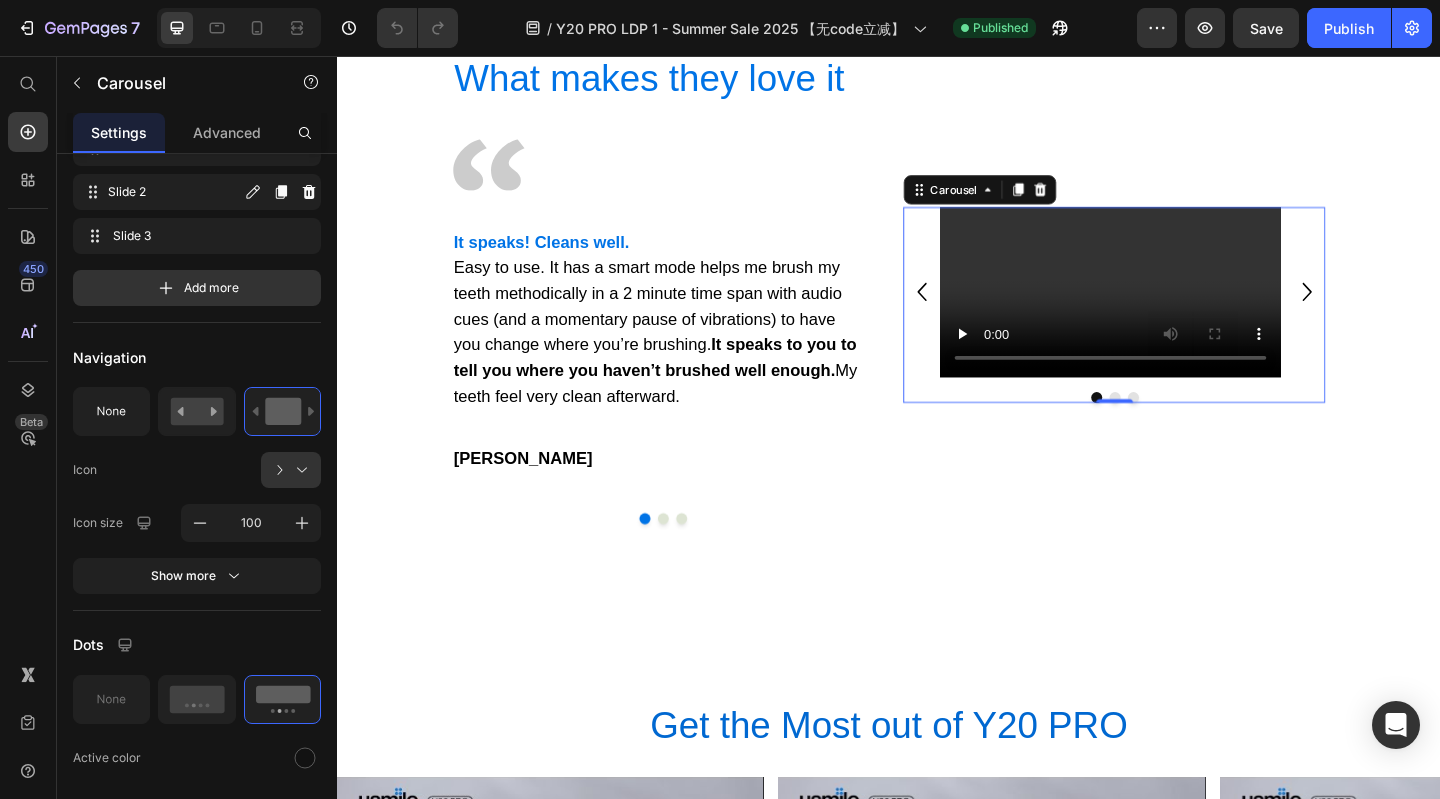 scroll, scrollTop: 0, scrollLeft: 0, axis: both 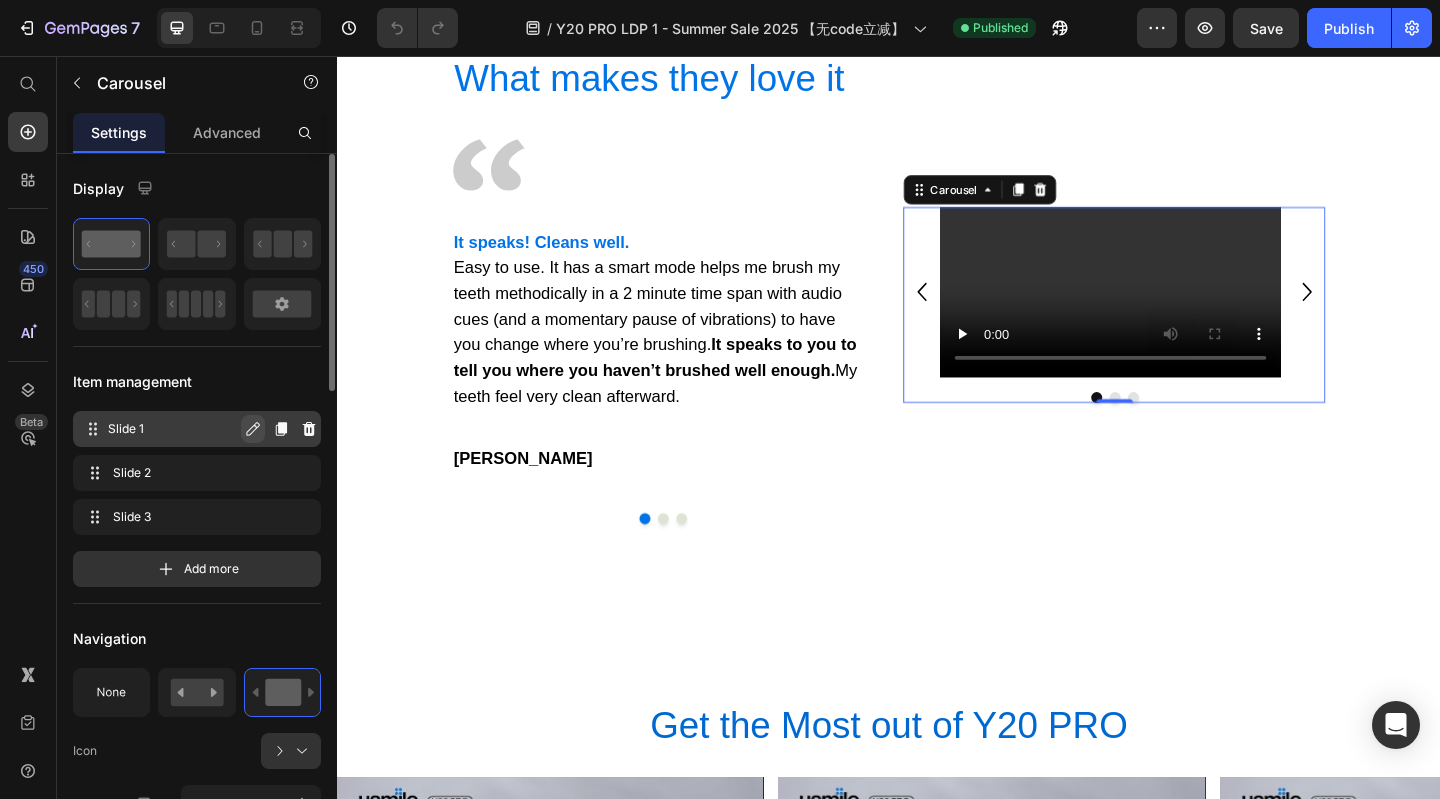 click 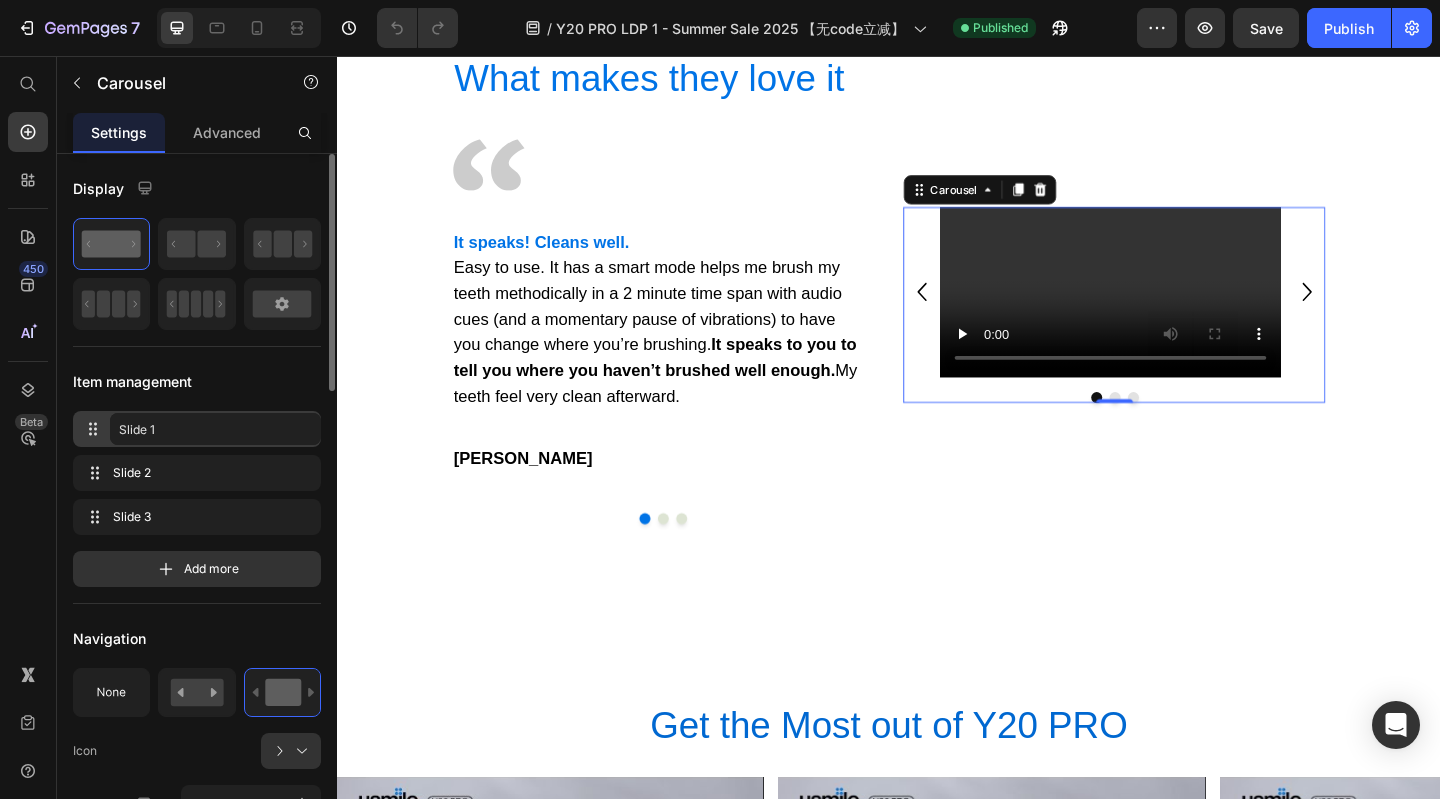 click on "450 Beta" at bounding box center (28, 427) 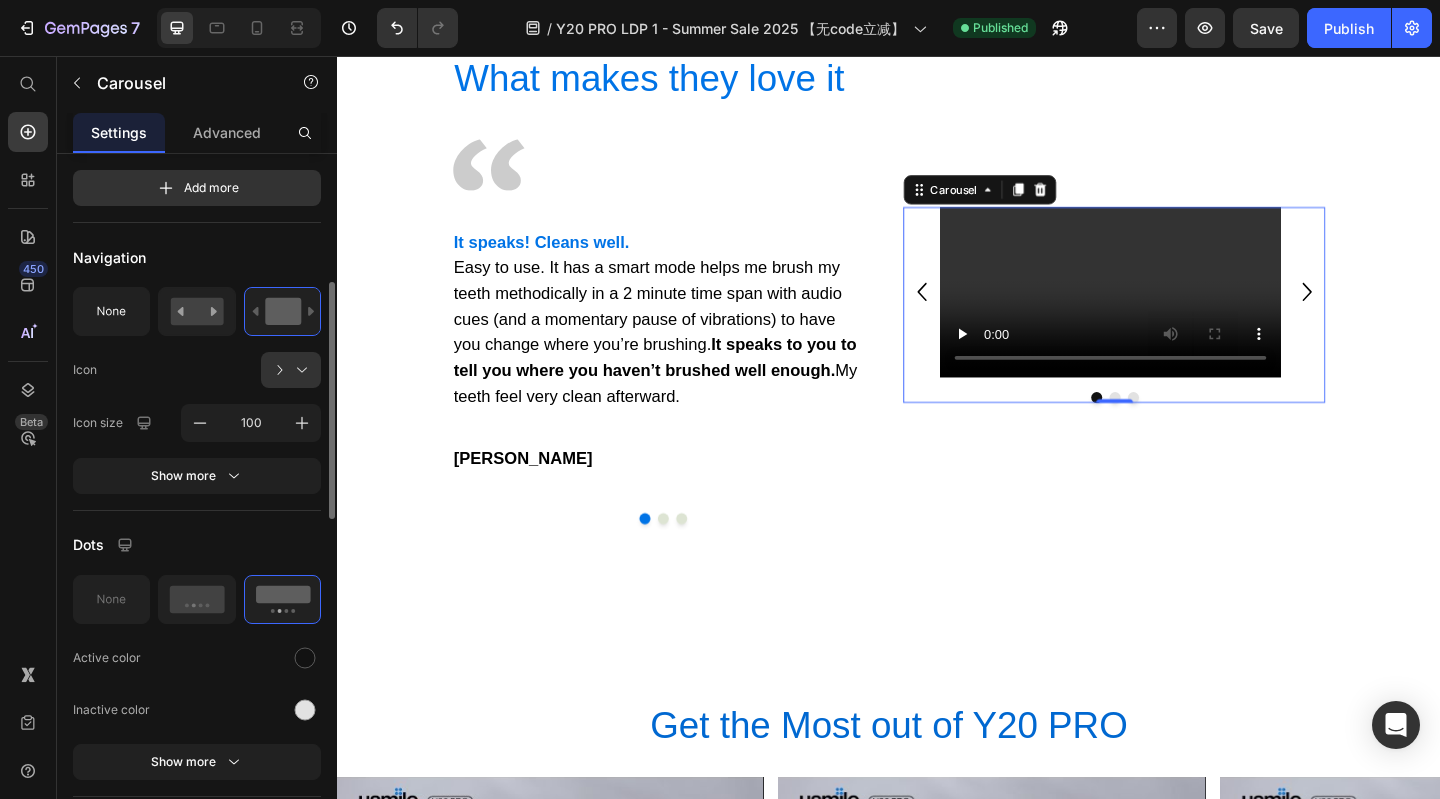scroll, scrollTop: 0, scrollLeft: 0, axis: both 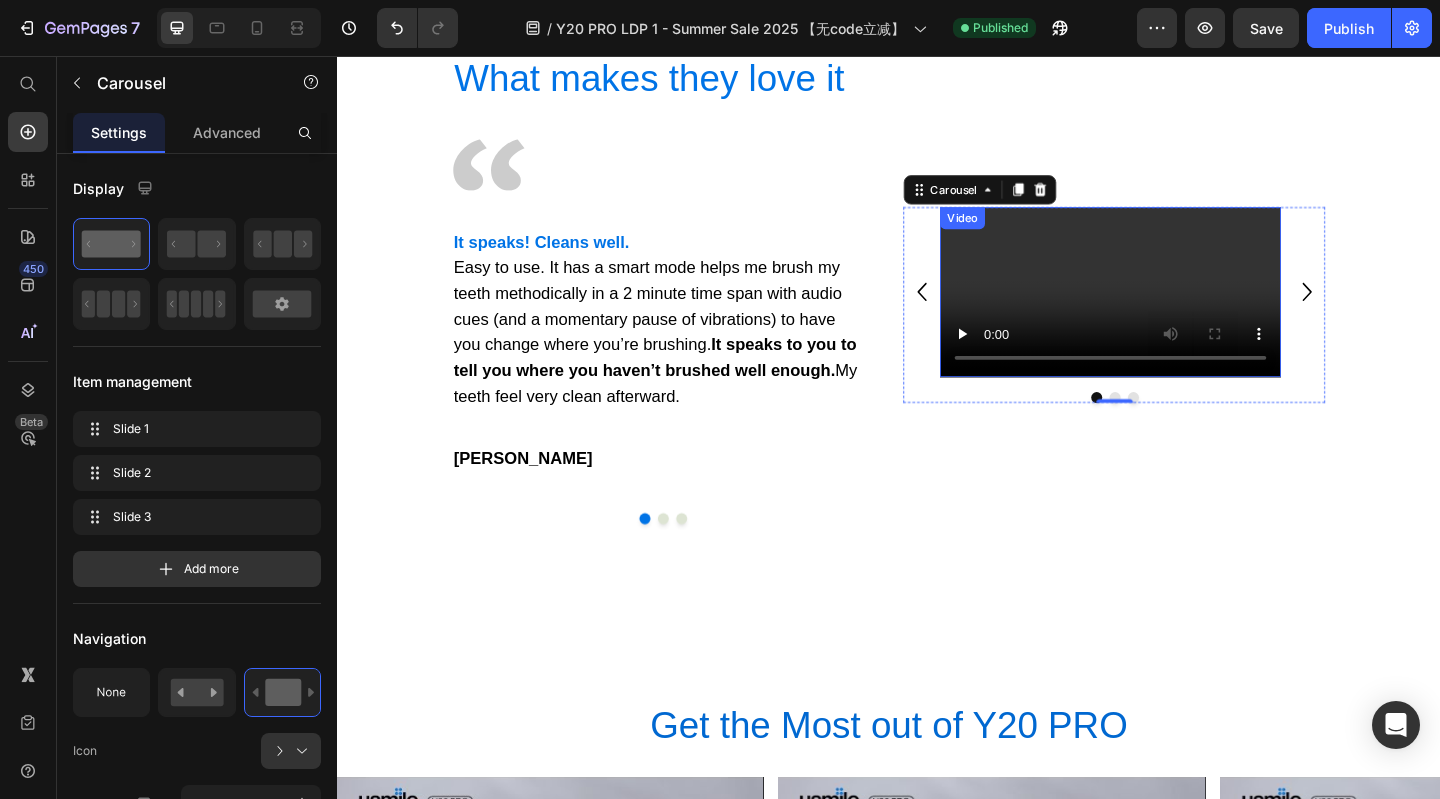 click at bounding box center (1178, 314) 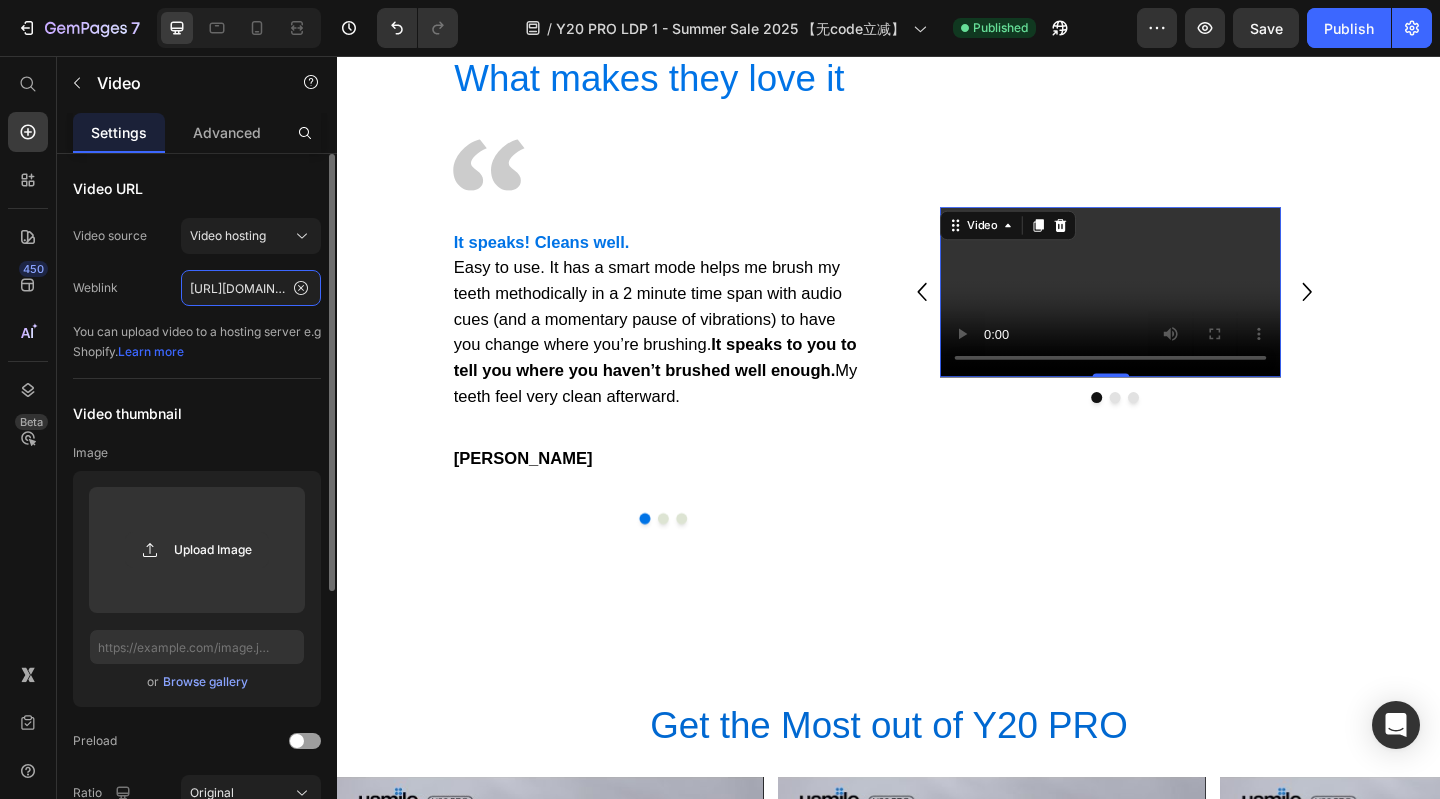 click on "[URL][DOMAIN_NAME]" 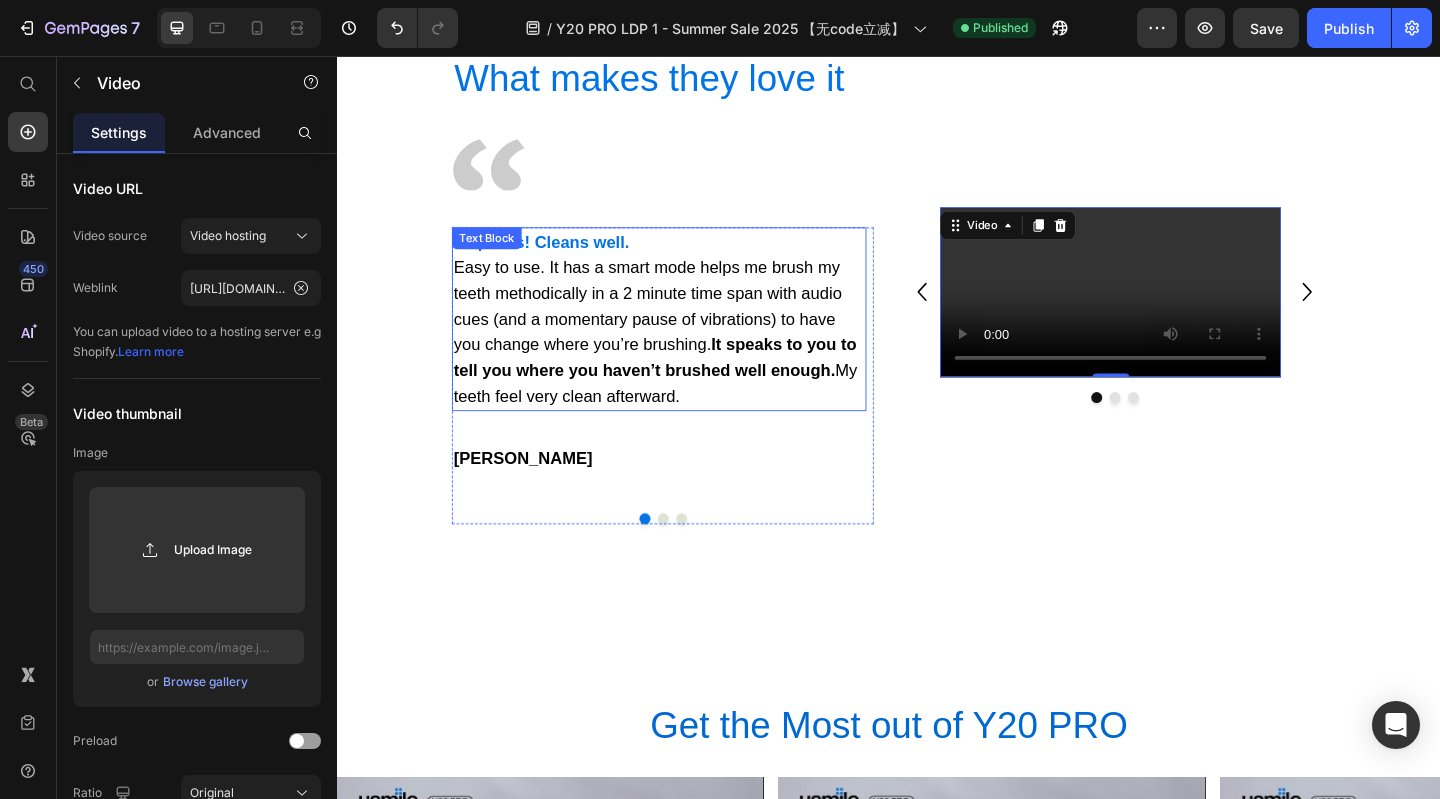 click on "Easy to use. It has a smart mode helps me brush my teeth methodically in a 2 minute time span with audio cues (and a momentary pause of vibrations) to have you change where you’re brushing.  It speaks to you to tell you where you haven’t brushed well enough.  My teeth feel very clean afterward." at bounding box center (687, 357) 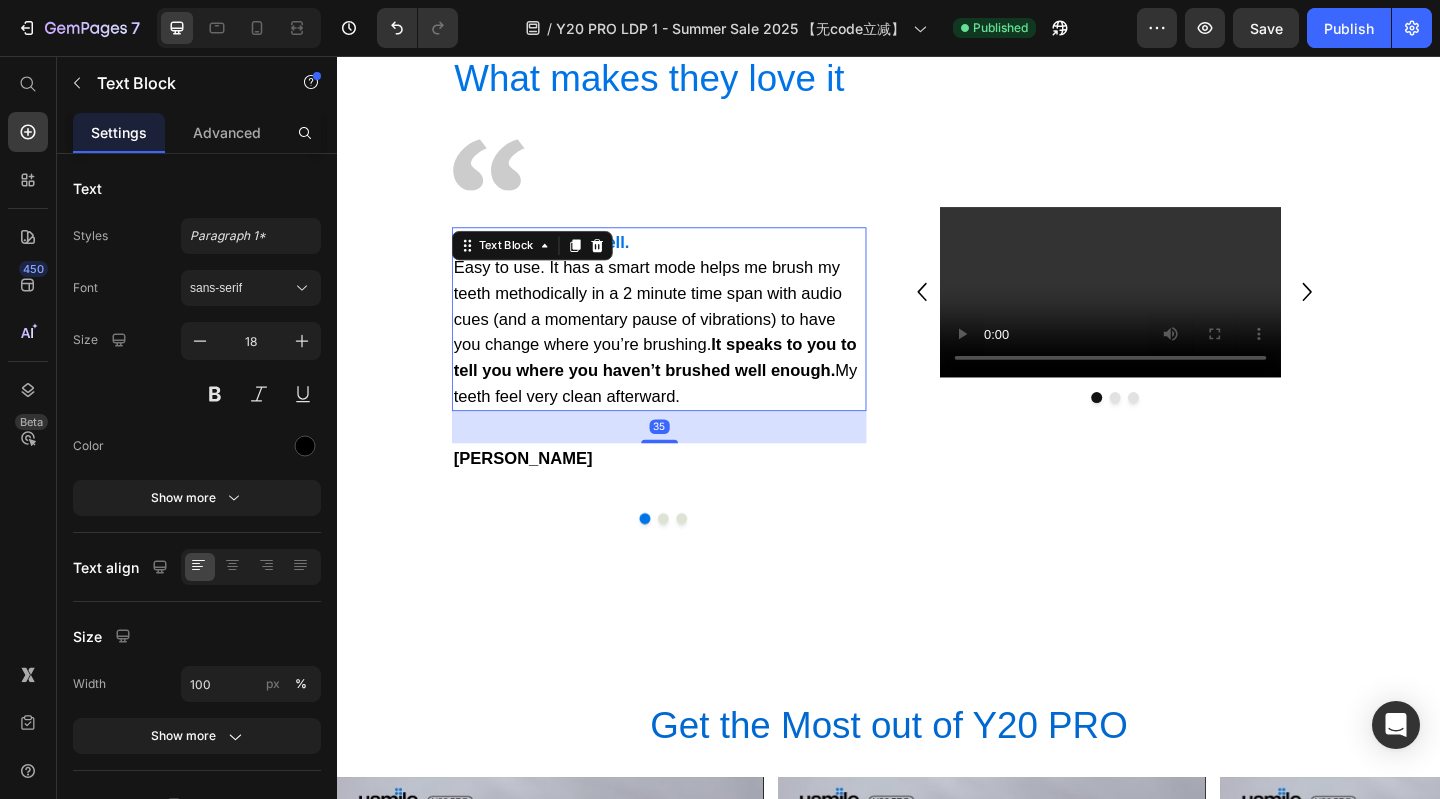 click on "It speaks! Cleans well." at bounding box center (559, 259) 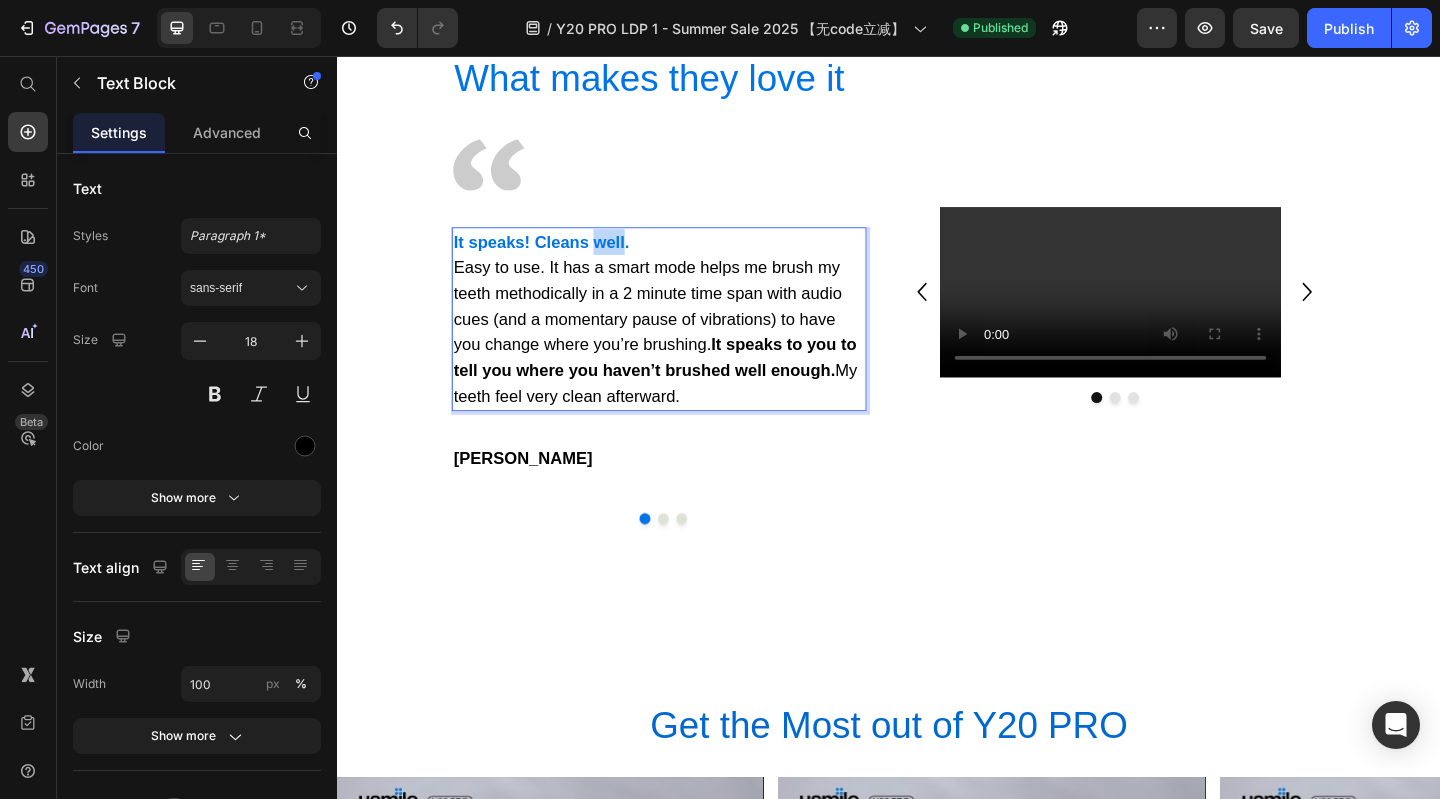 click on "It speaks! Cleans well." at bounding box center [559, 259] 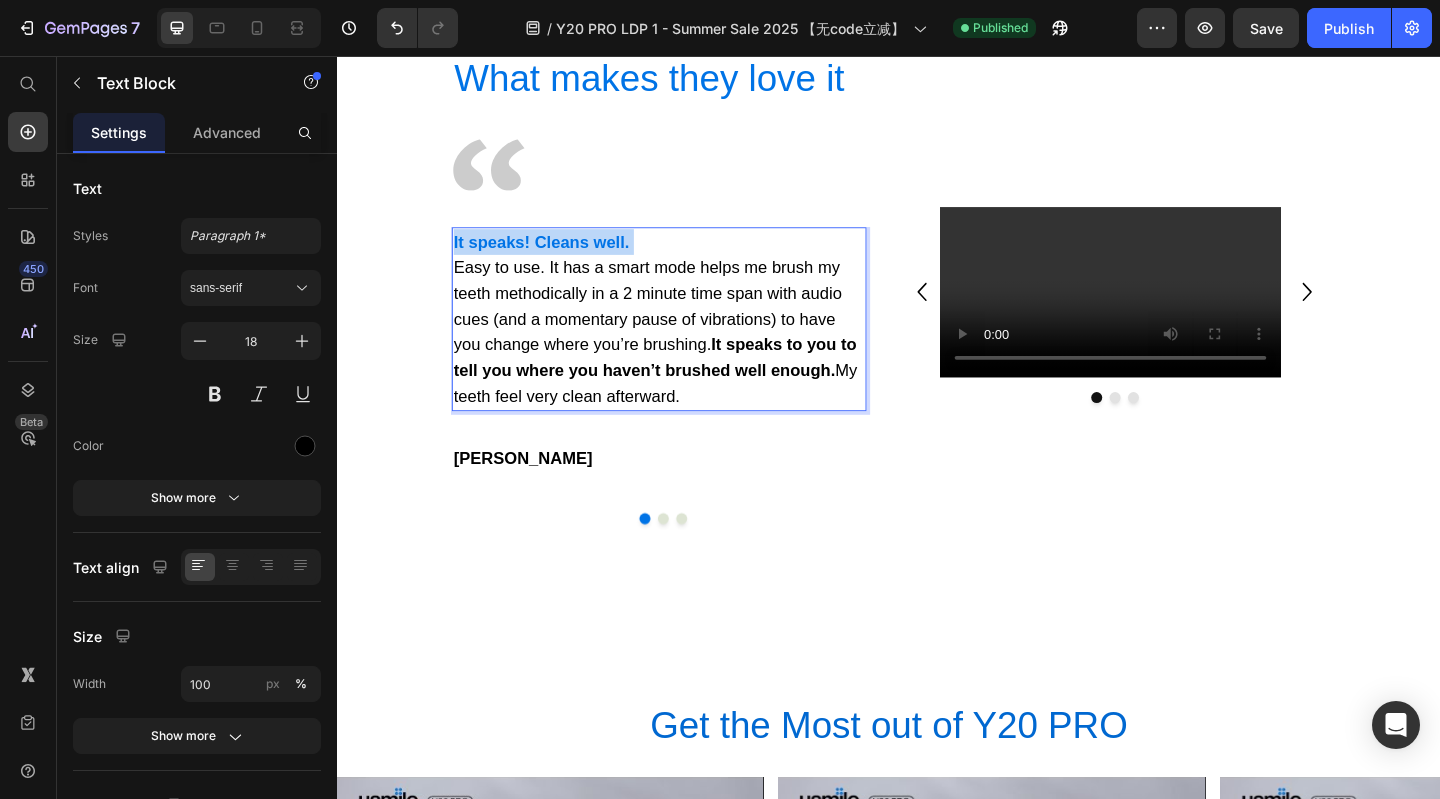click on "It speaks! Cleans well." at bounding box center [559, 259] 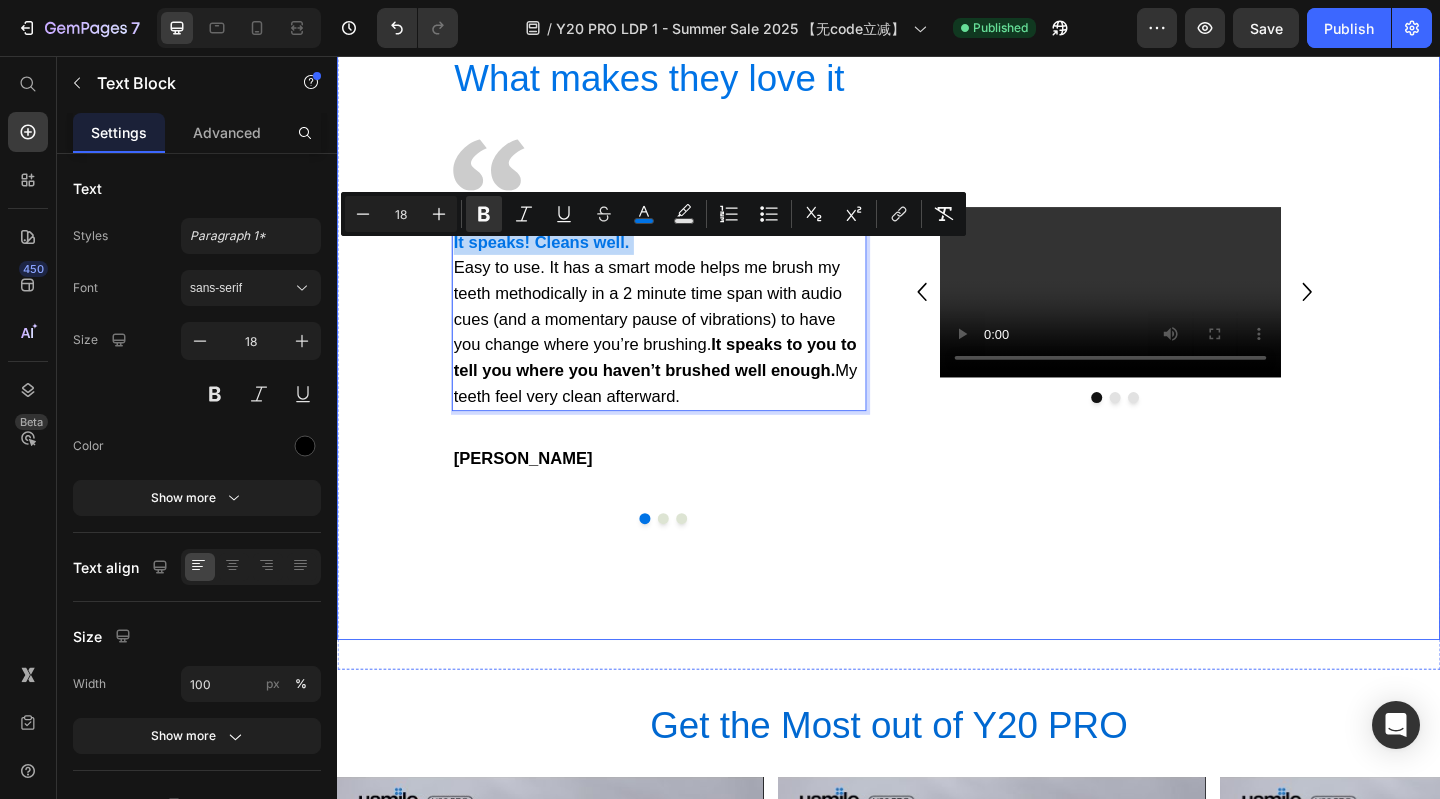 copy on "It speaks! Cleans well." 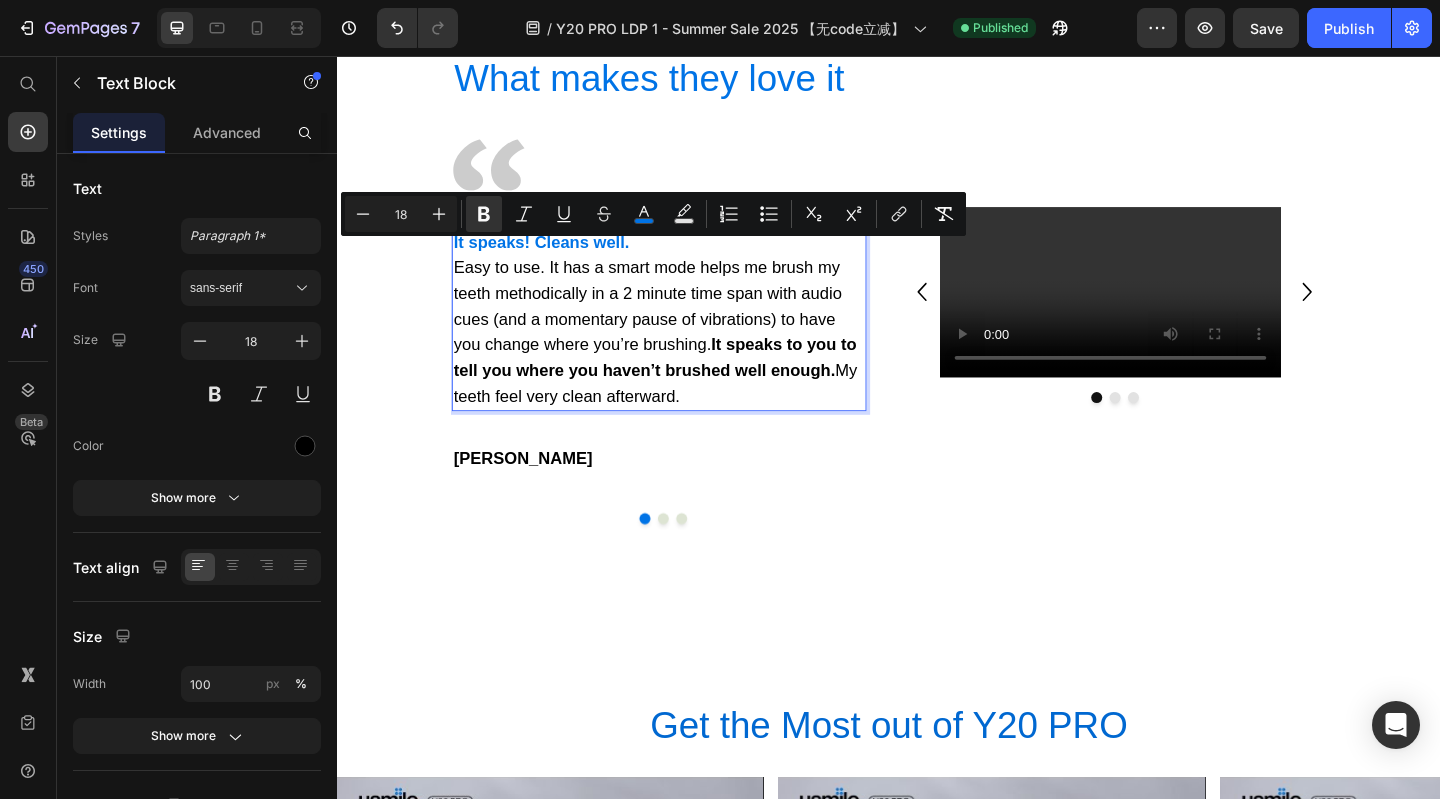 click on "It speaks to you to tell you where you haven’t brushed well enough." at bounding box center (683, 385) 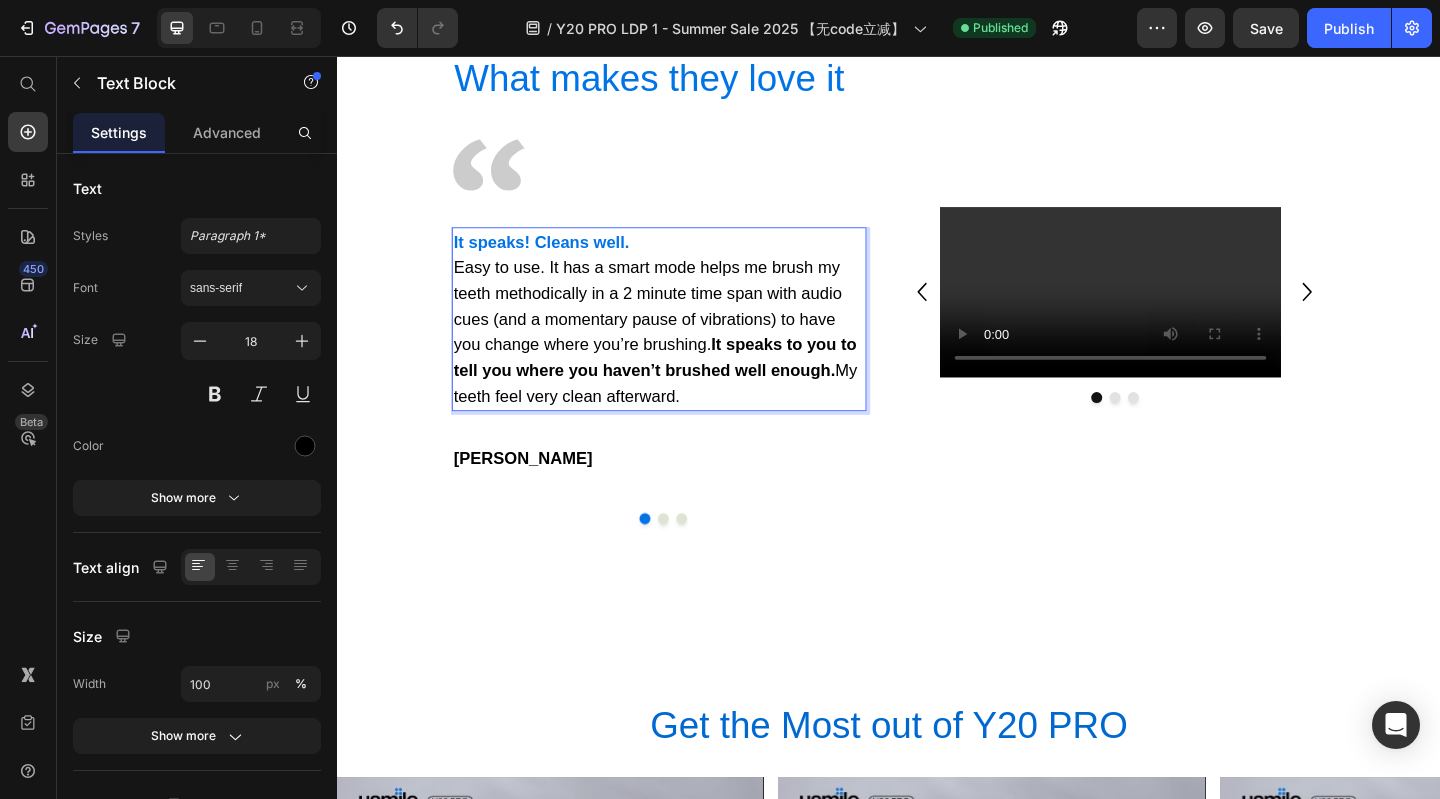 drag, startPoint x: 551, startPoint y: 461, endPoint x: 467, endPoint y: 299, distance: 182.48288 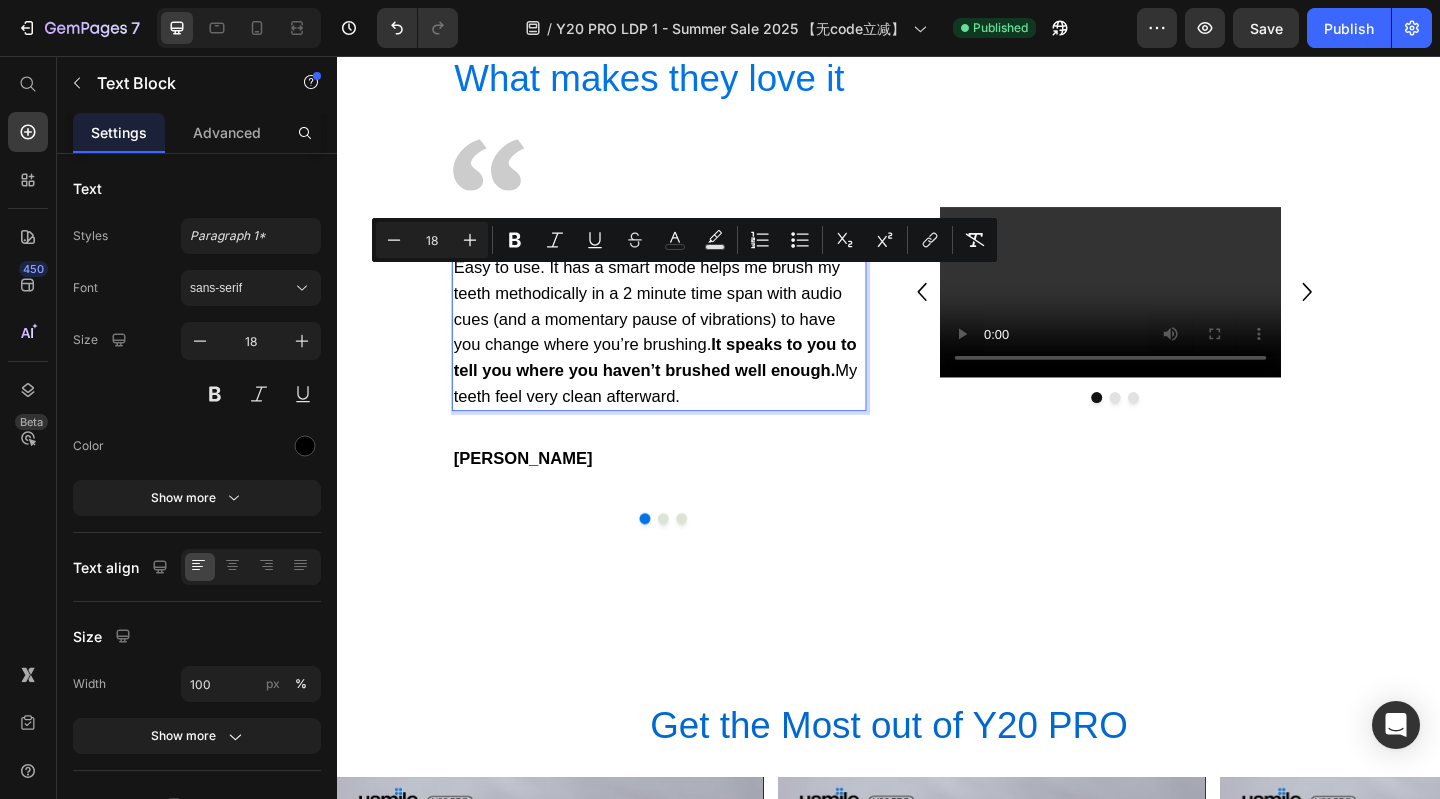 copy on "Easy to use. It has a smart mode helps me brush my teeth methodically in a 2 minute time span with audio cues (and a momentary pause of vibrations) to have you change where you’re brushing.  It speaks to you to tell you where you haven’t brushed well enough.  My teeth feel very clean afterward." 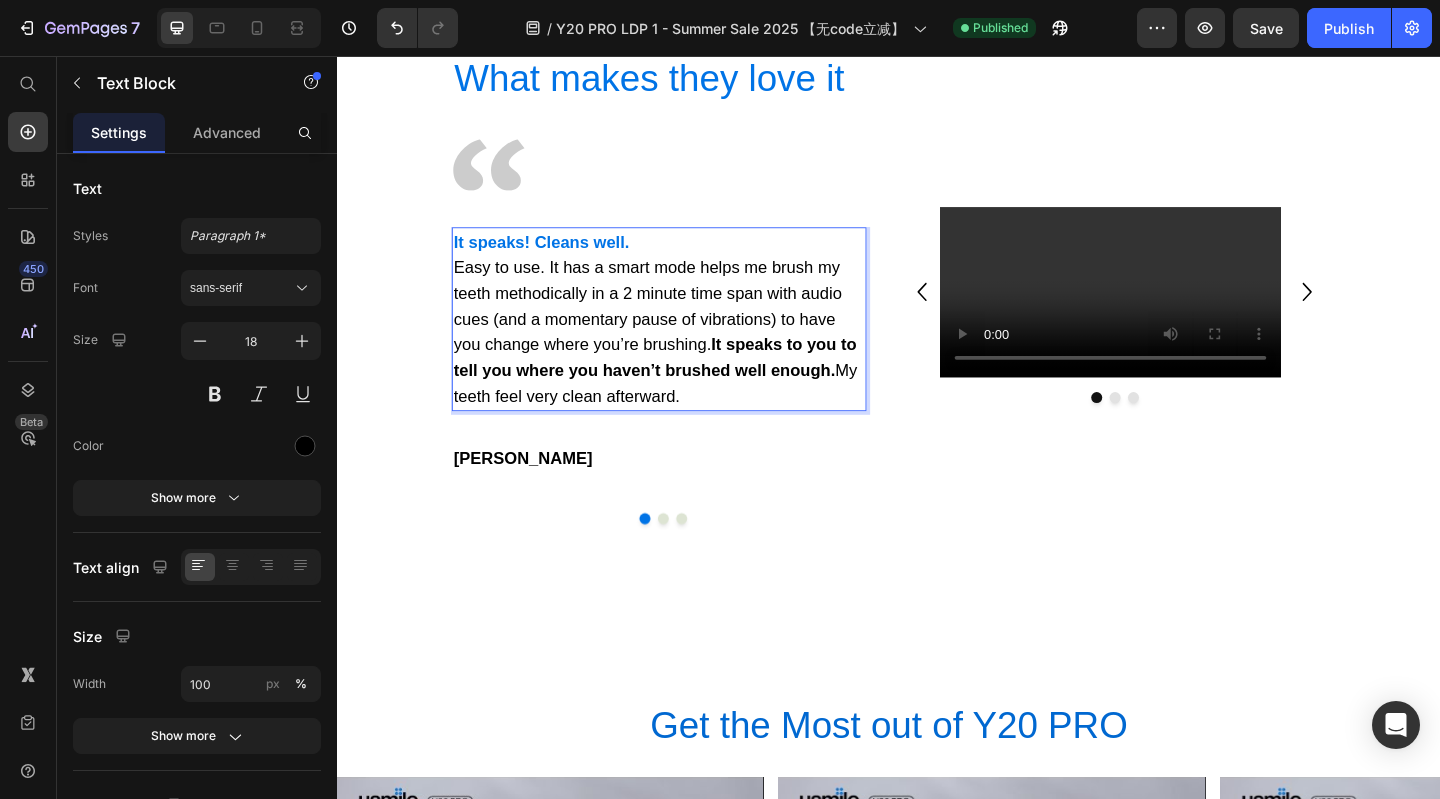 click on "It speaks! Cleans well." at bounding box center [559, 259] 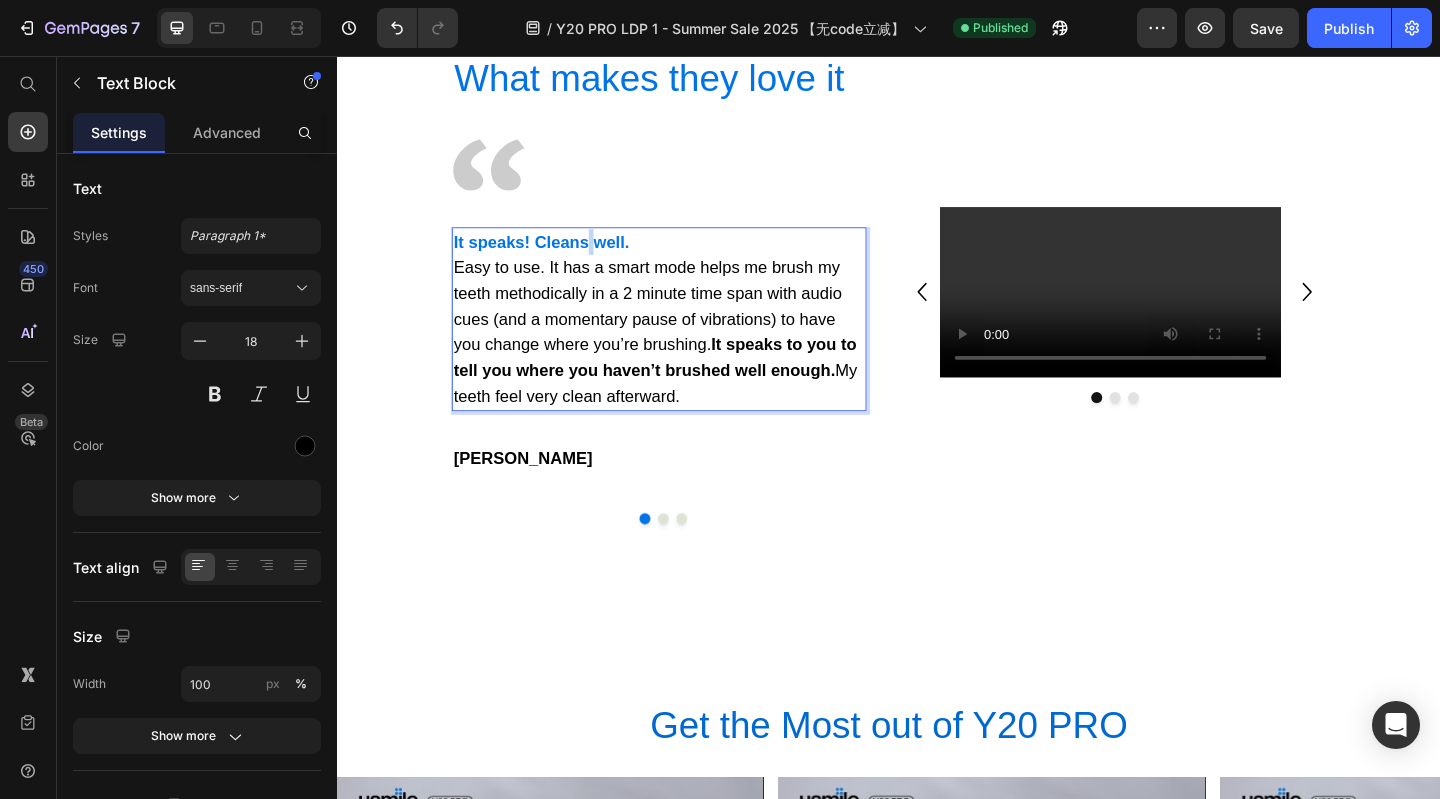 click on "It speaks! Cleans well." at bounding box center (559, 259) 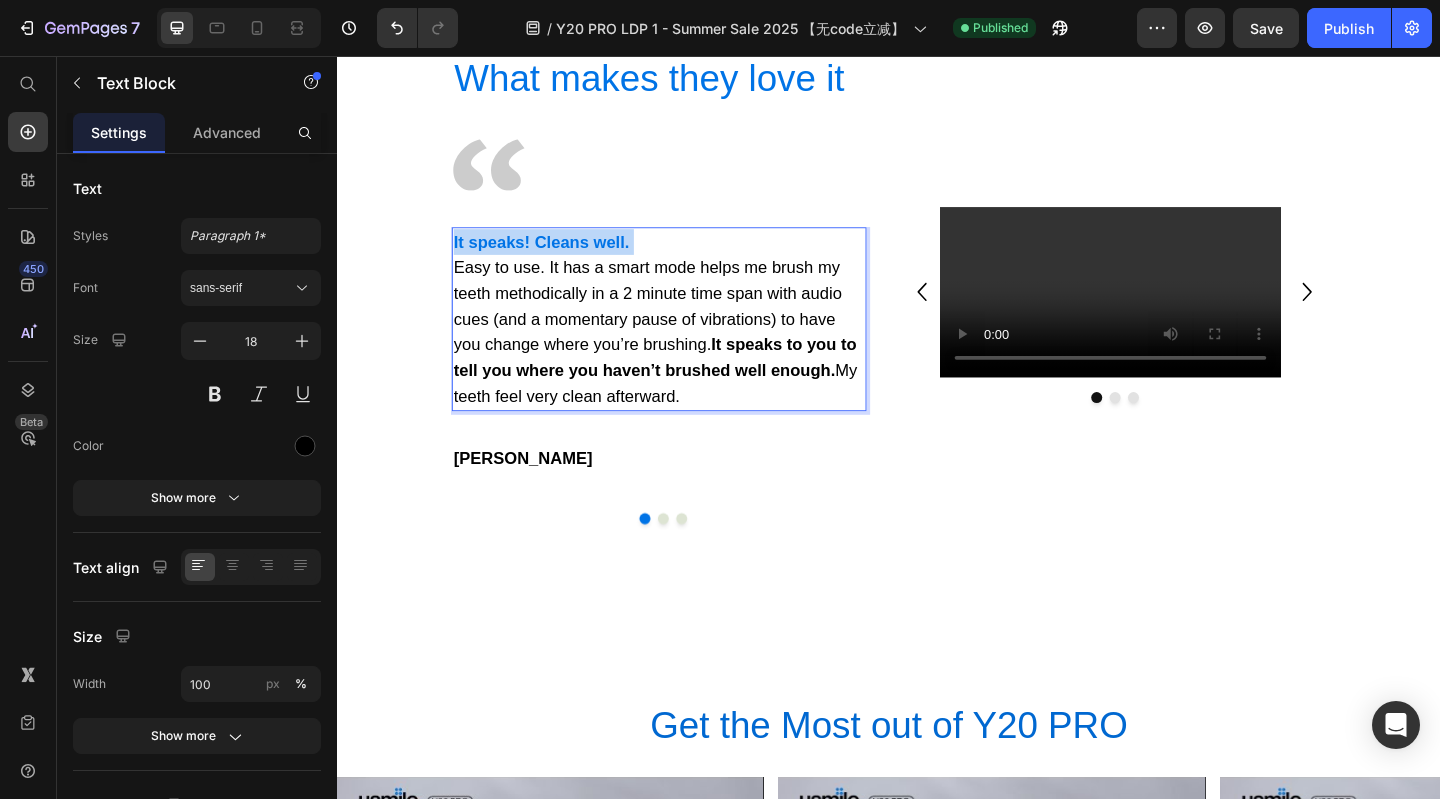 click on "It speaks! Cleans well." at bounding box center [559, 259] 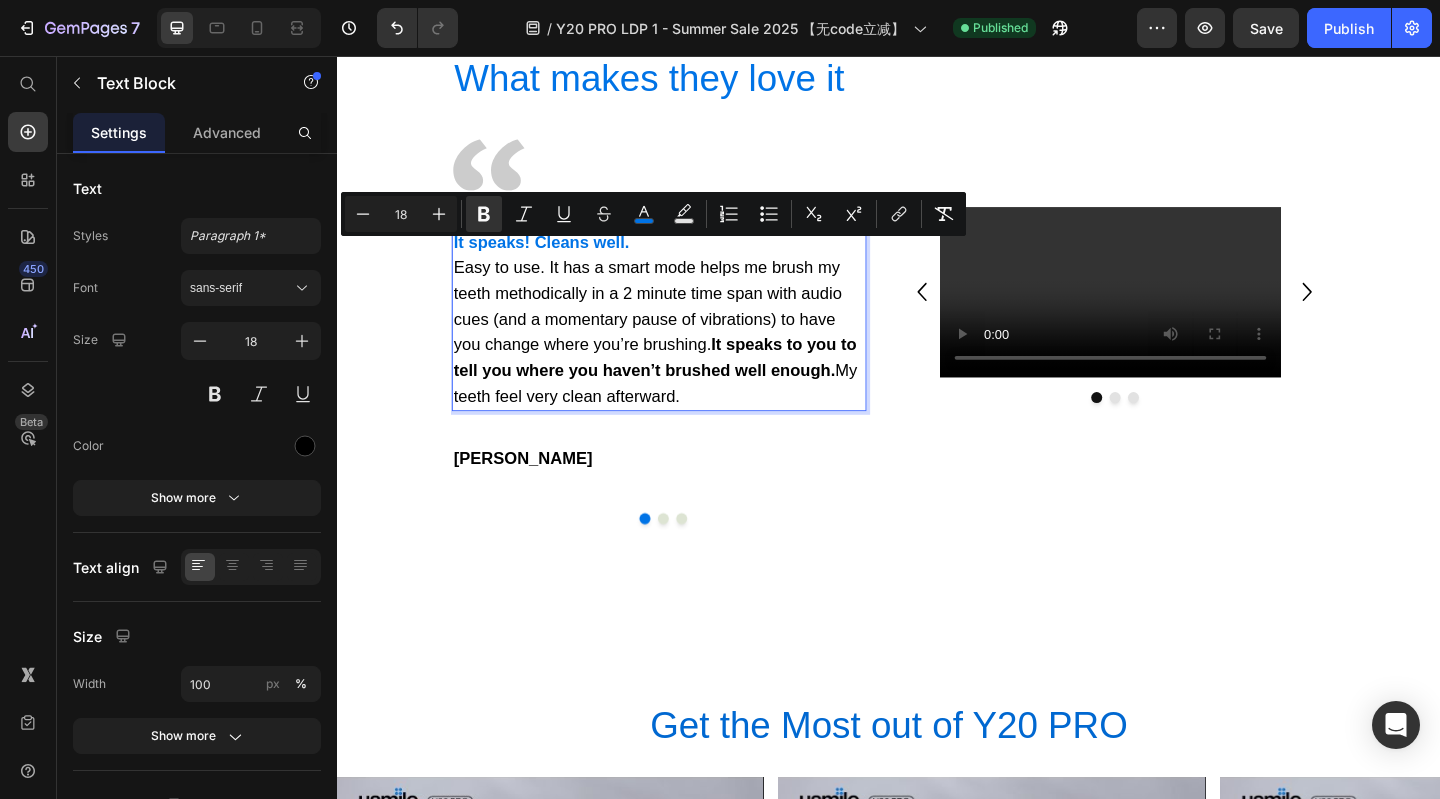 click on "Easy to use. It has a smart mode helps me brush my teeth methodically in a 2 minute time span with audio cues (and a momentary pause of vibrations) to have you change where you’re brushing.  It speaks to you to tell you where you haven’t brushed well enough.  My teeth feel very clean afterward." at bounding box center [687, 357] 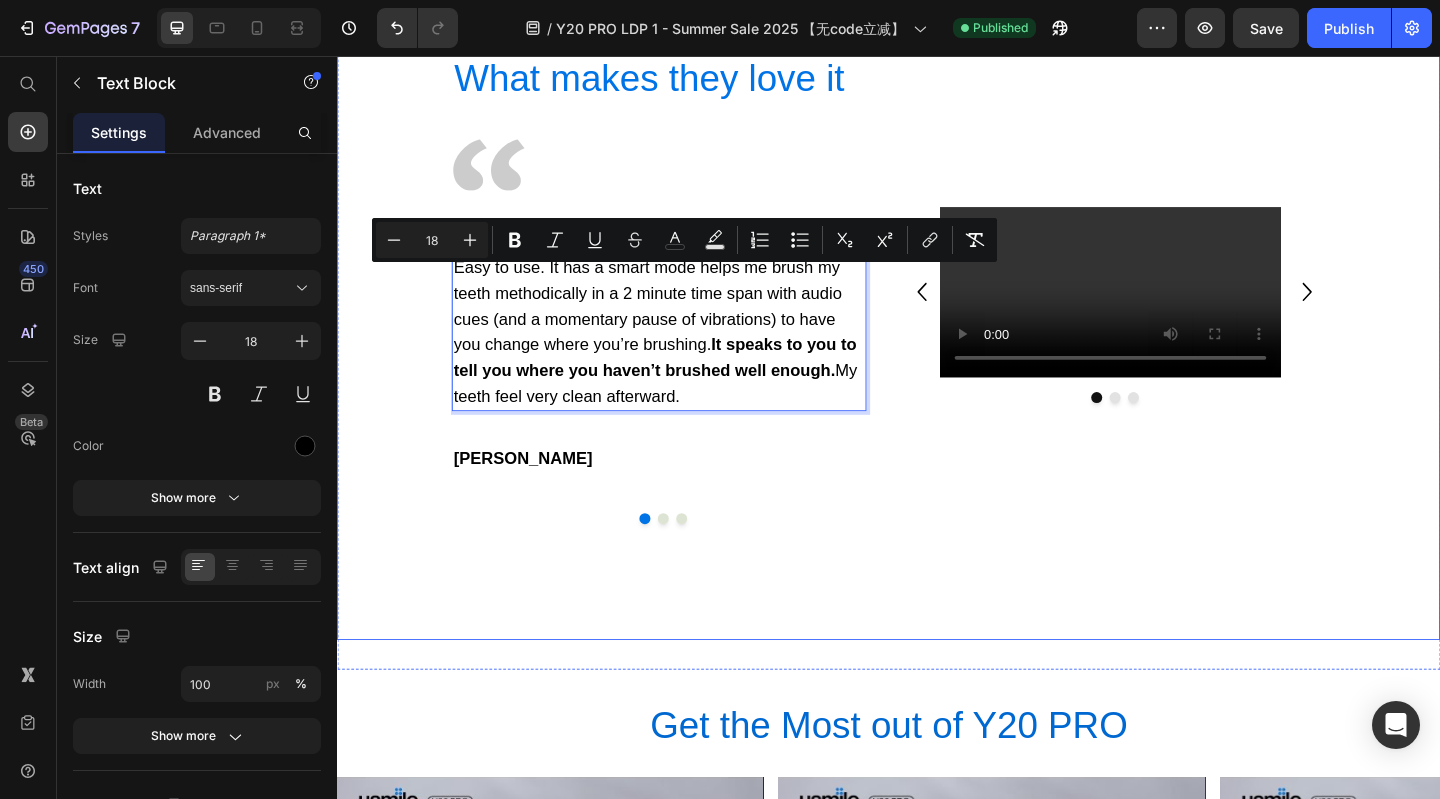 drag, startPoint x: 556, startPoint y: 468, endPoint x: 459, endPoint y: 297, distance: 196.59604 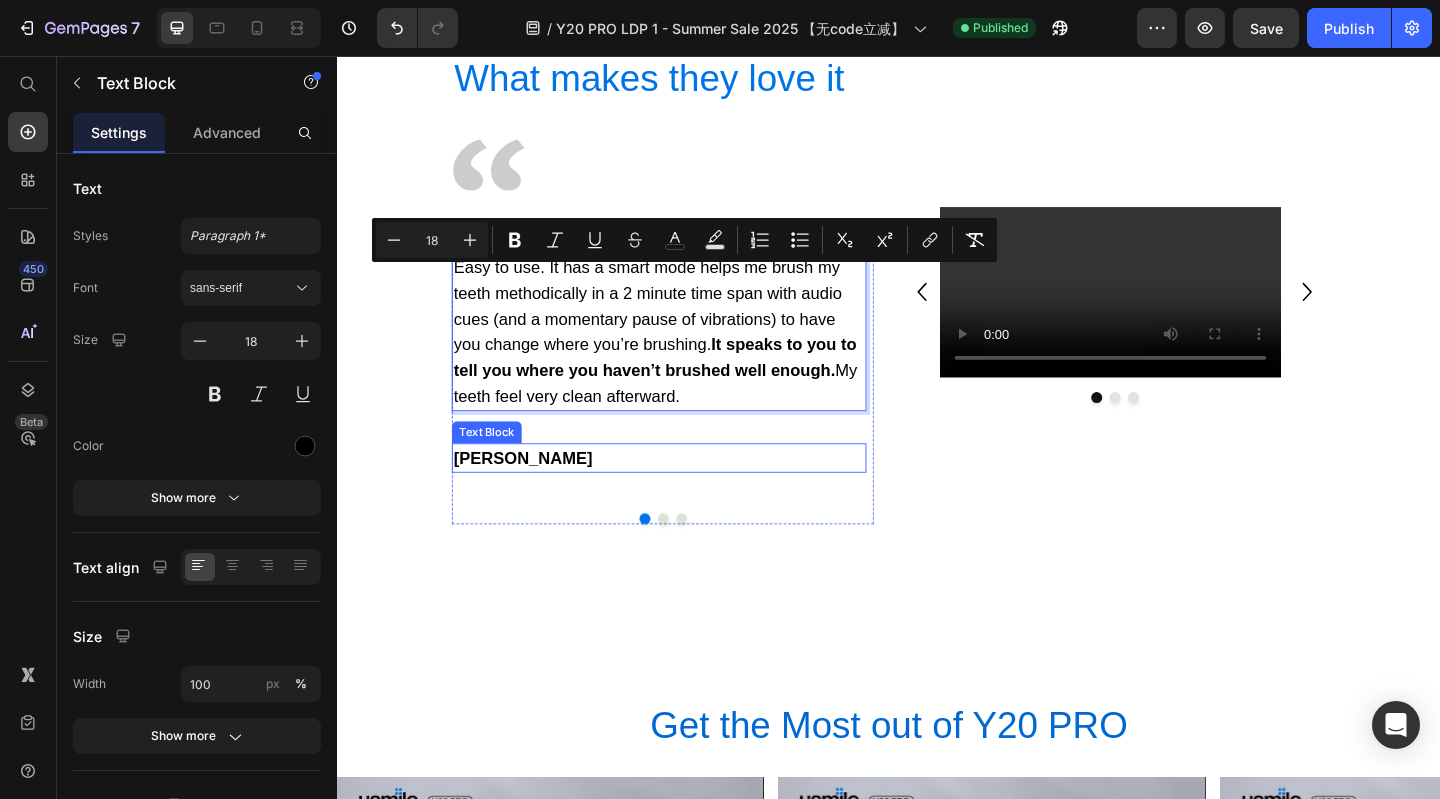 click on "[PERSON_NAME]" at bounding box center [687, 494] 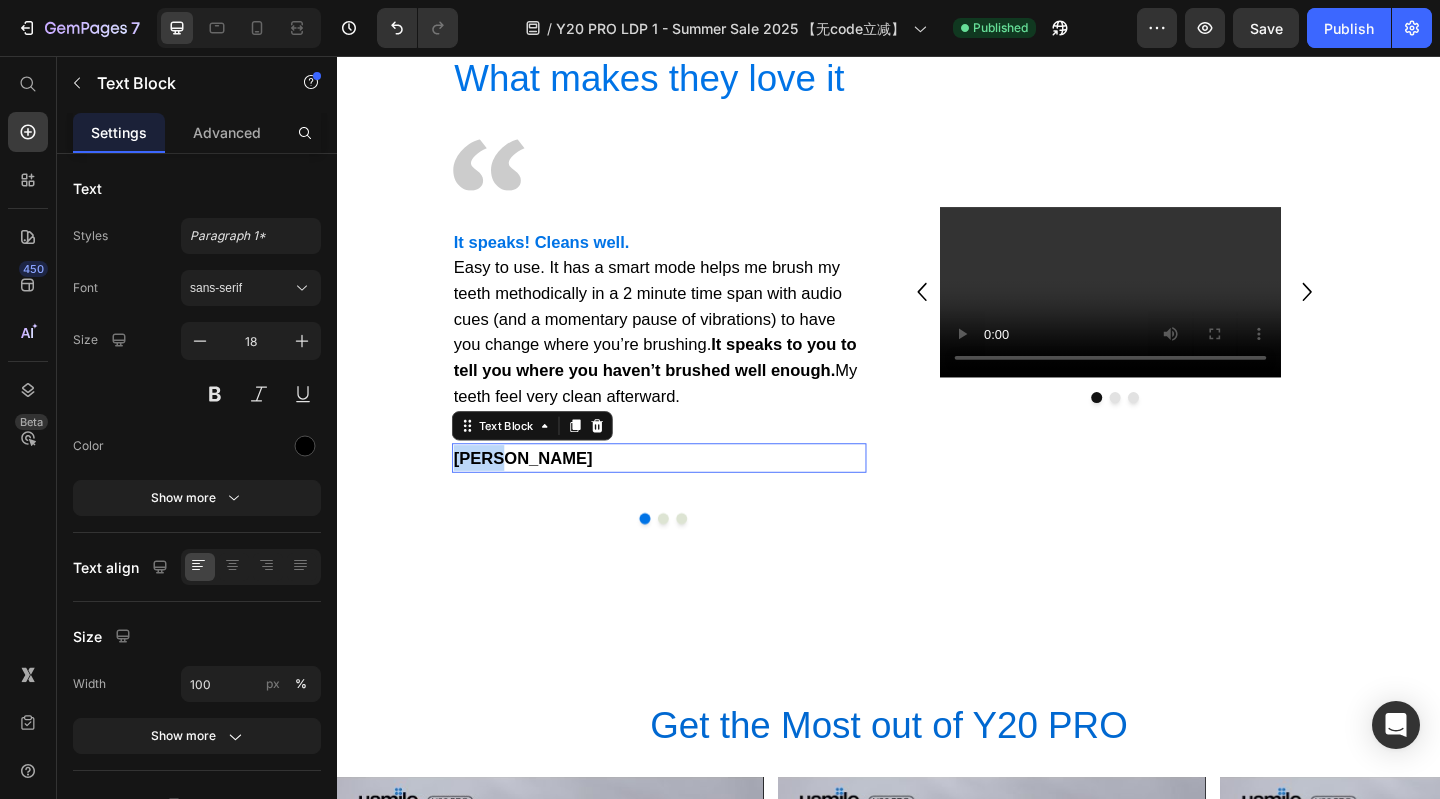 click on "[PERSON_NAME]" at bounding box center (687, 494) 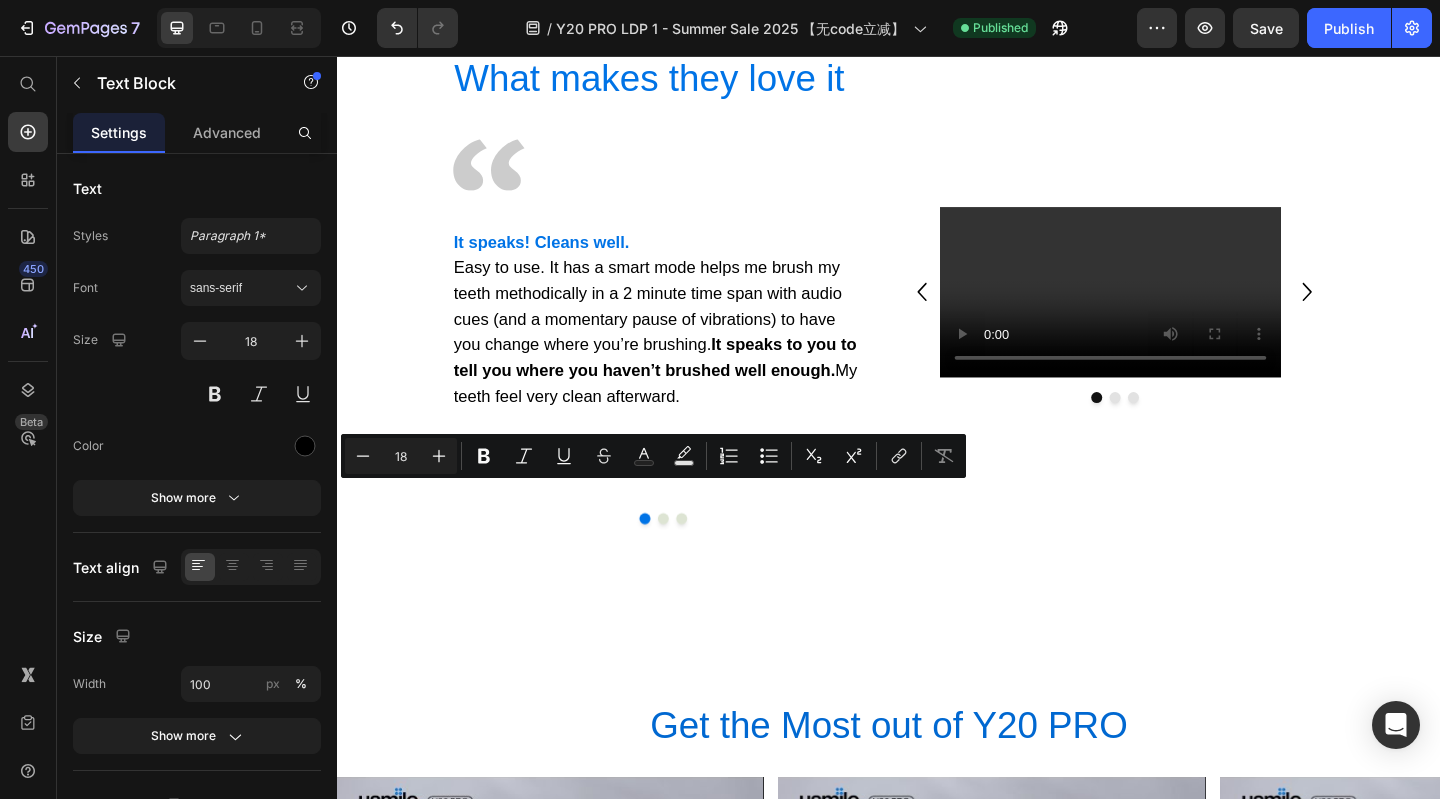 copy on "[PERSON_NAME]" 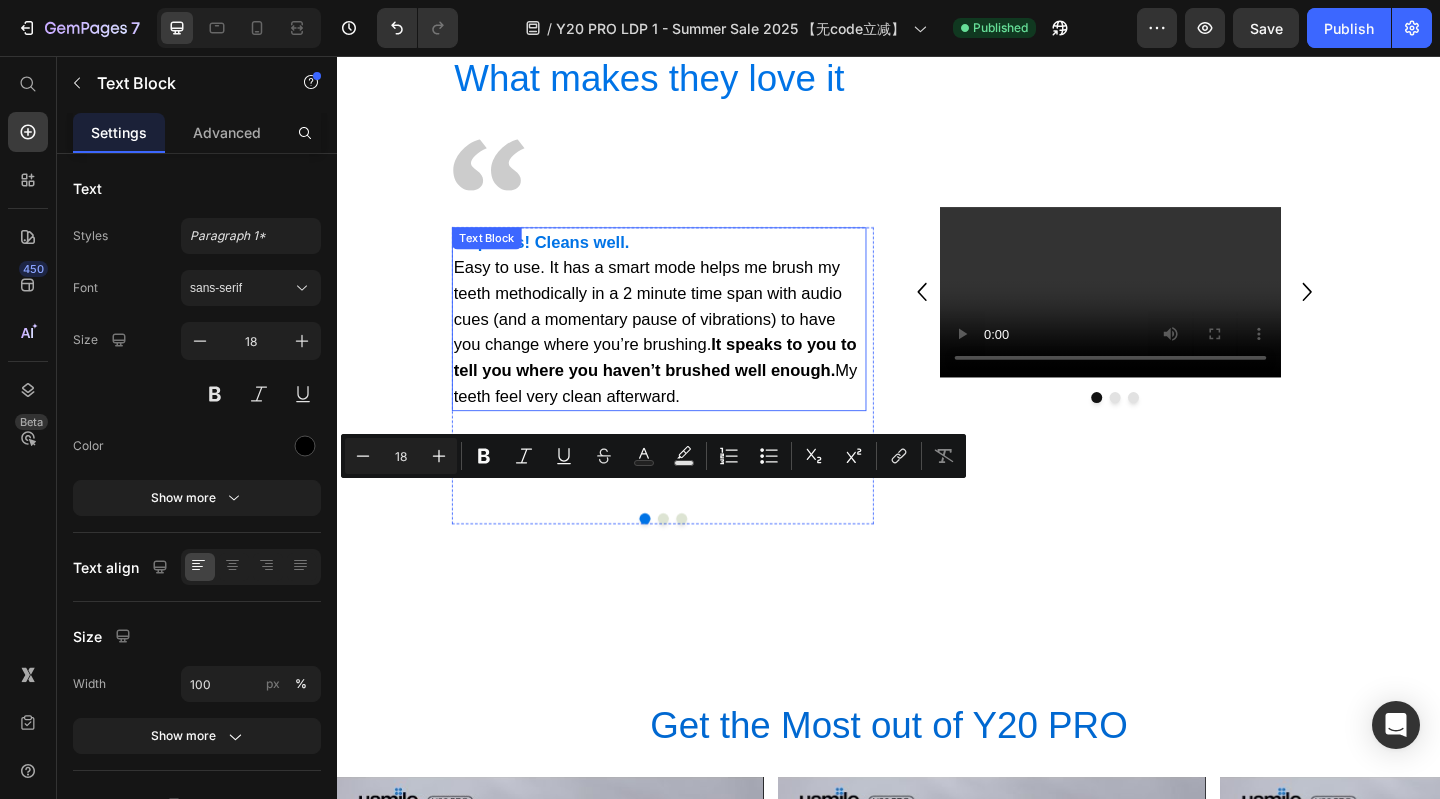 scroll, scrollTop: 5200, scrollLeft: 0, axis: vertical 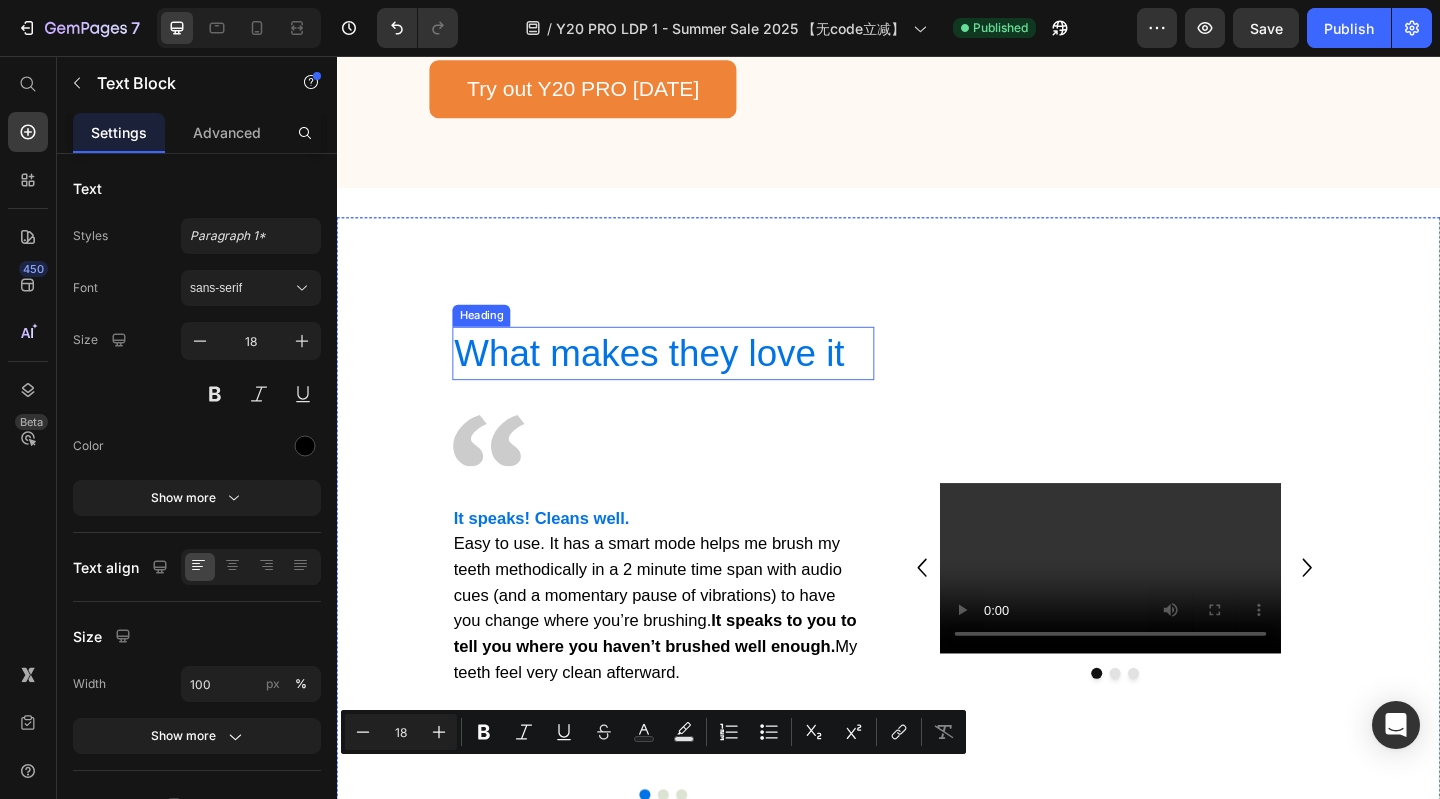 click on "What makes they love it" at bounding box center (691, 380) 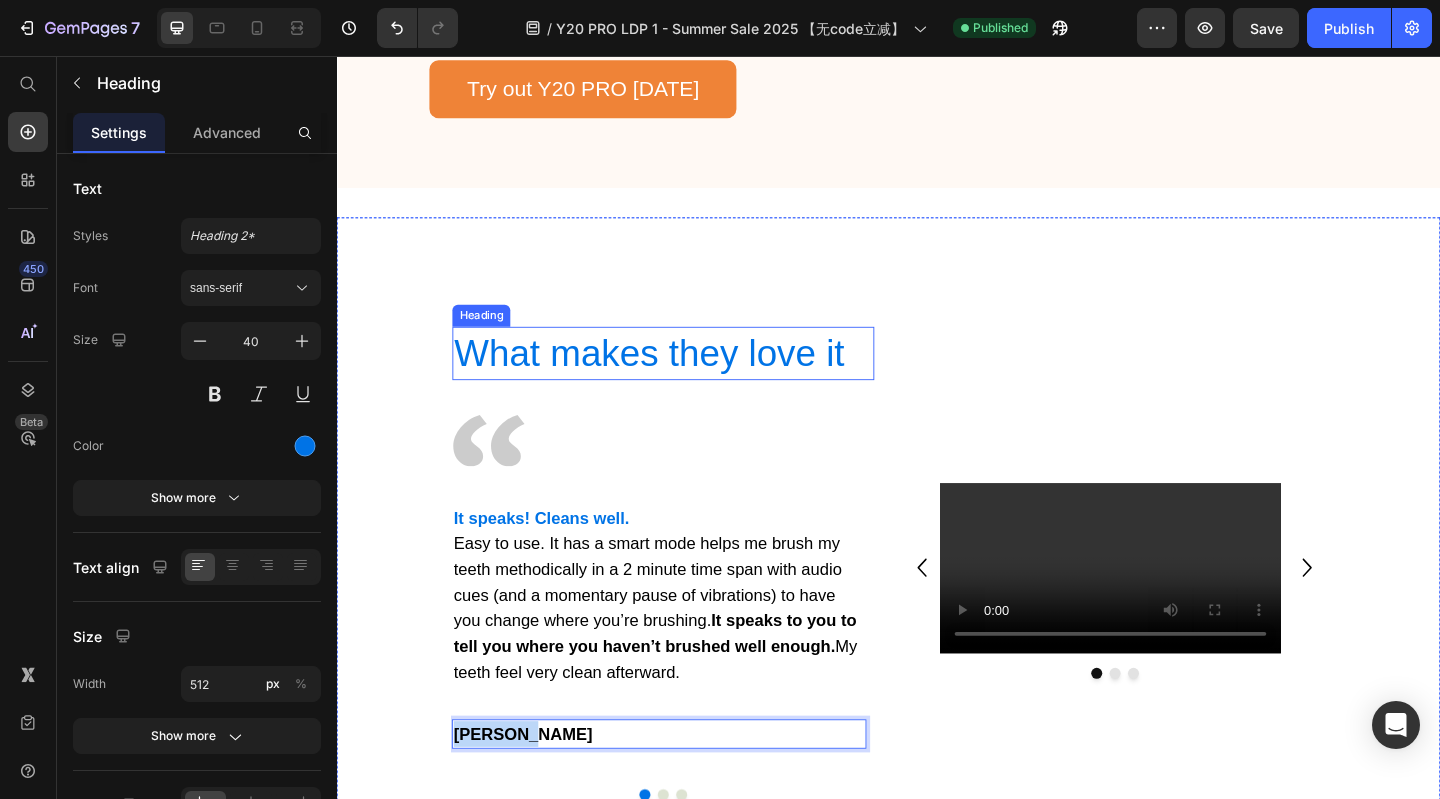 click on "What makes they love it" at bounding box center (691, 380) 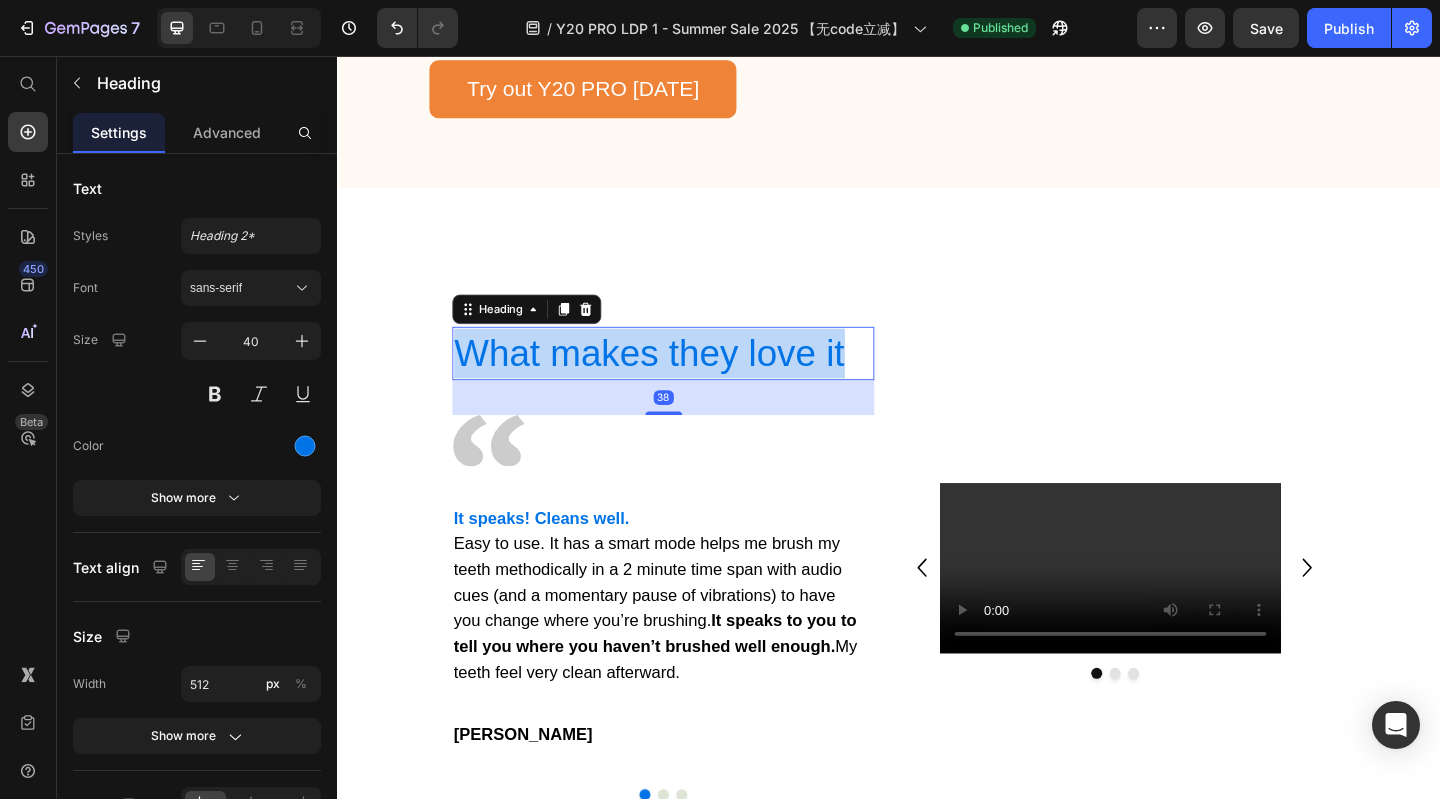 click on "What makes they love it" at bounding box center [691, 380] 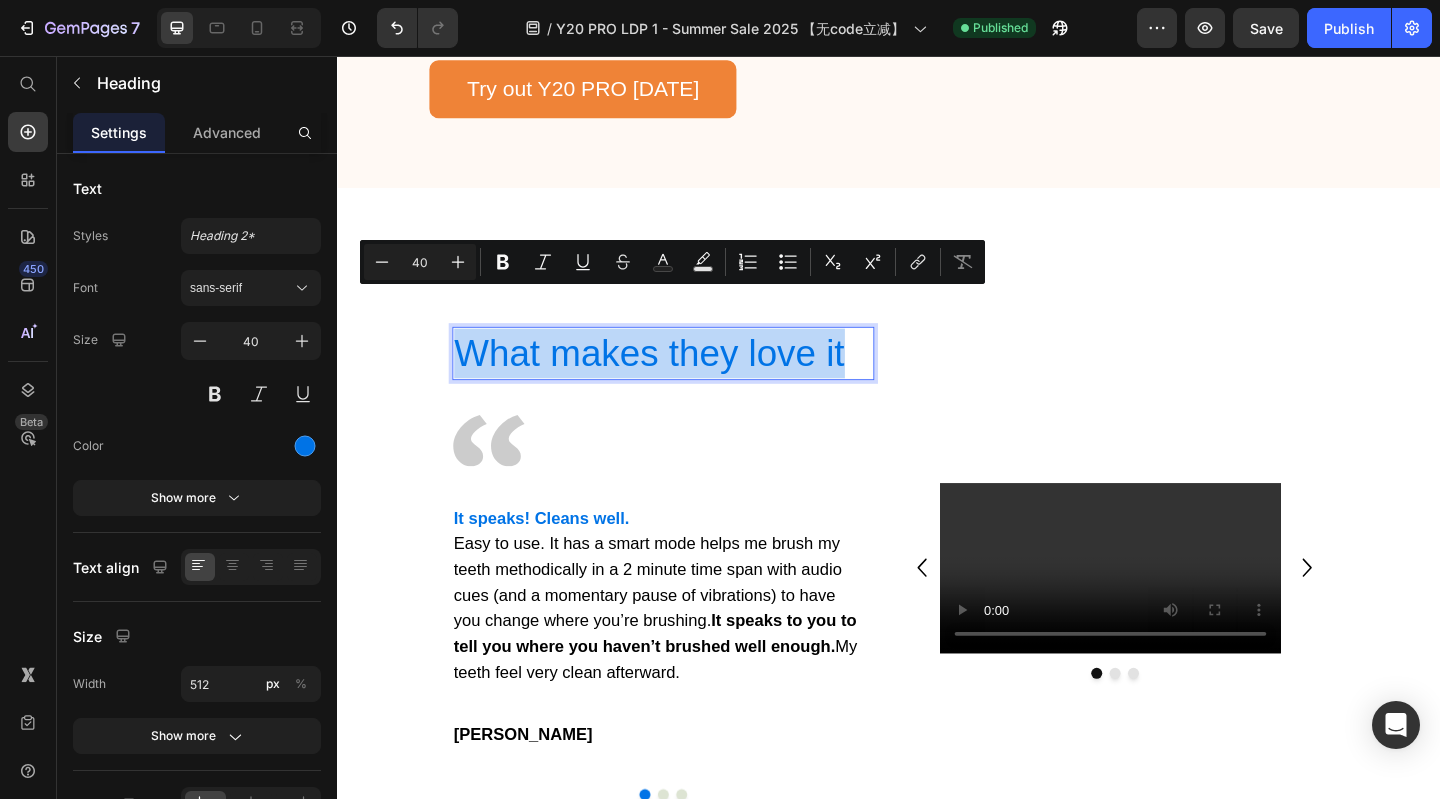copy on "What makes they love it" 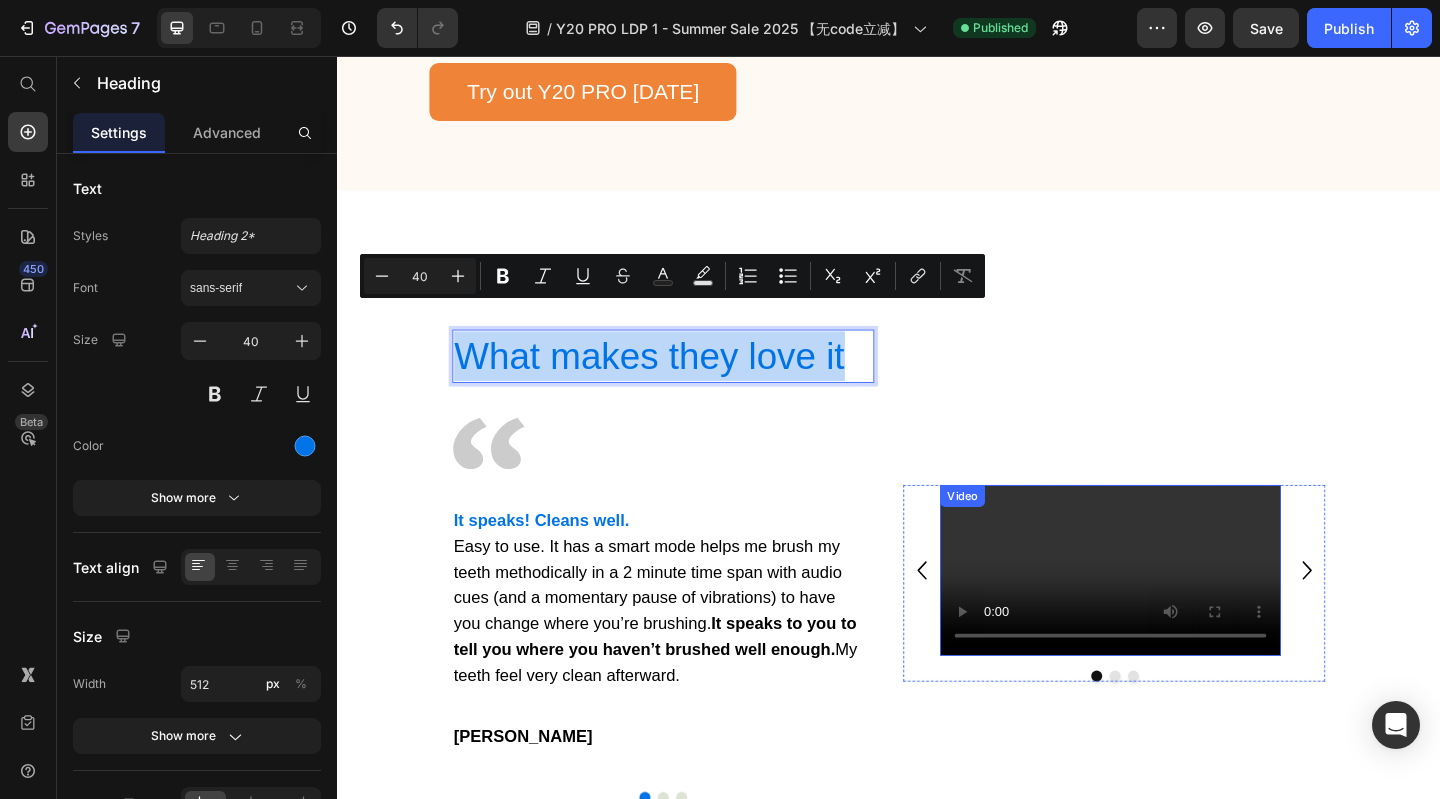 scroll, scrollTop: 5065, scrollLeft: 0, axis: vertical 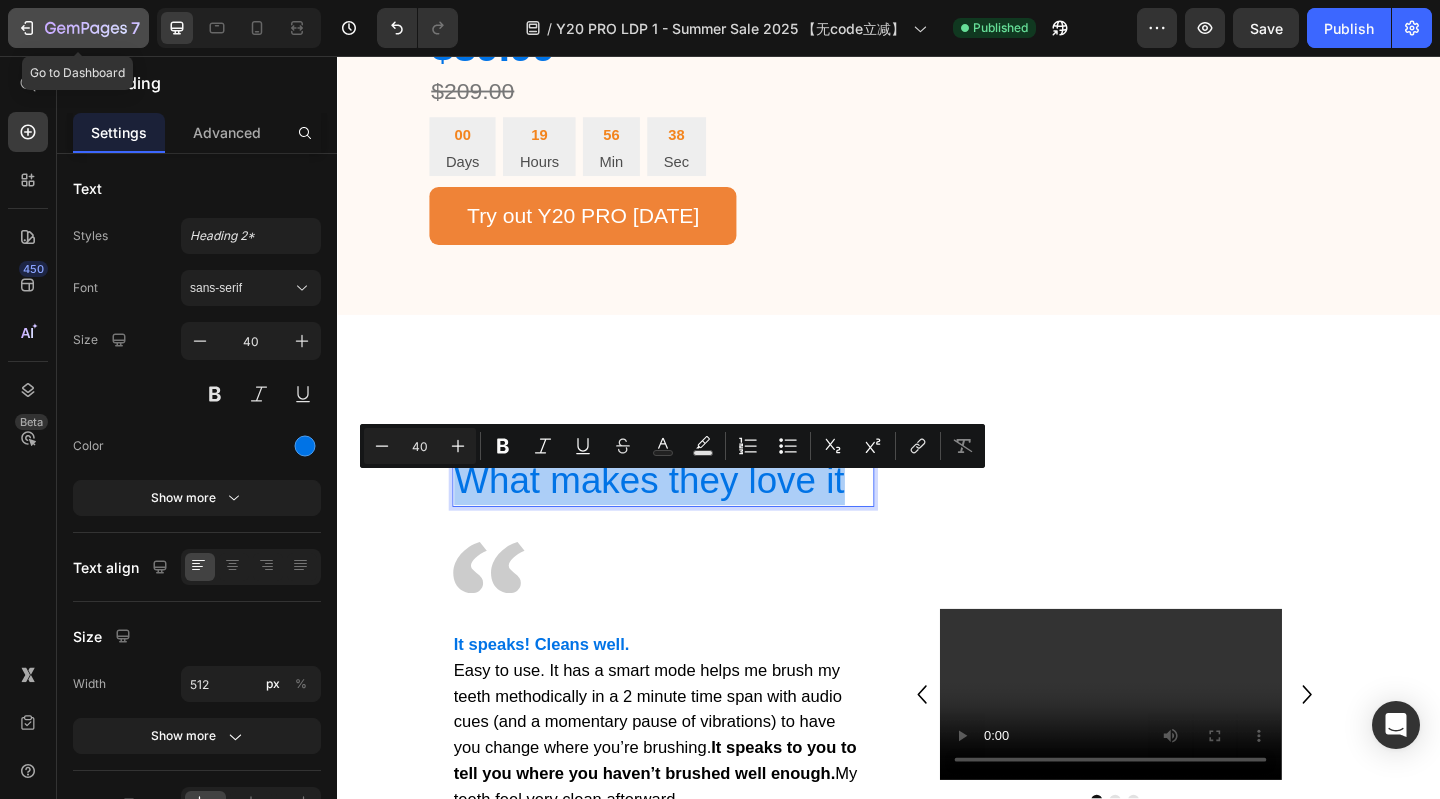 click 